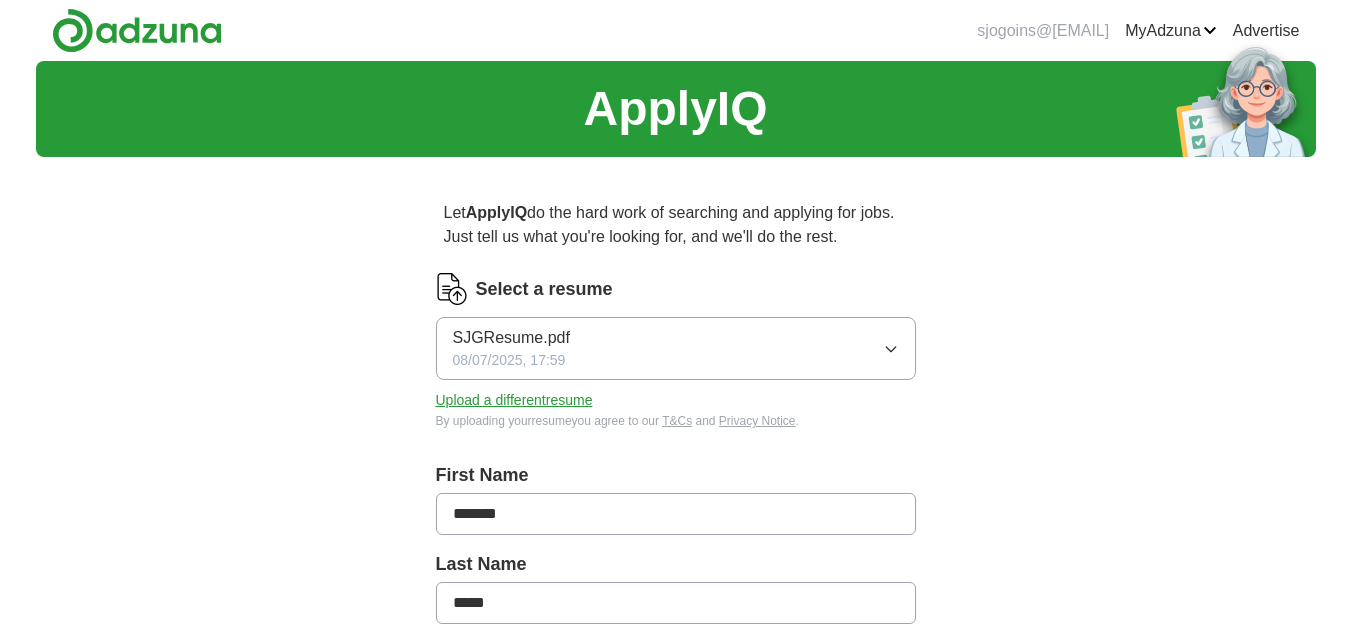 scroll, scrollTop: 0, scrollLeft: 0, axis: both 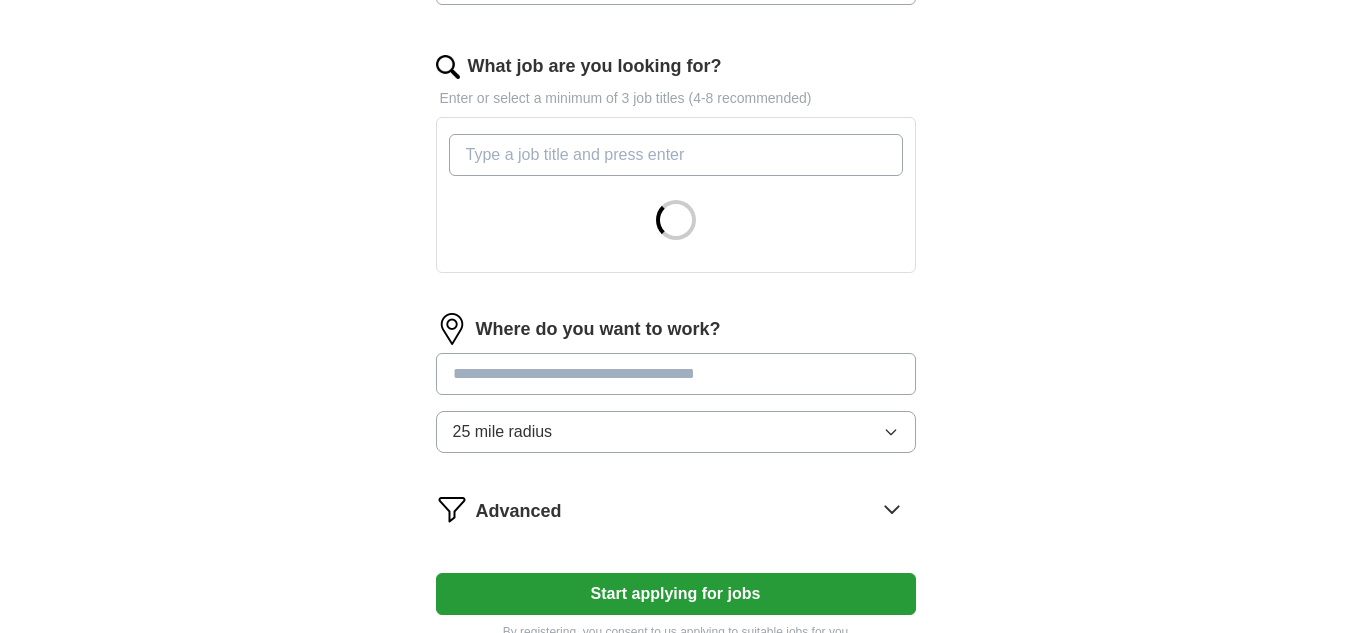 click on "What job are you looking for?" at bounding box center (676, 155) 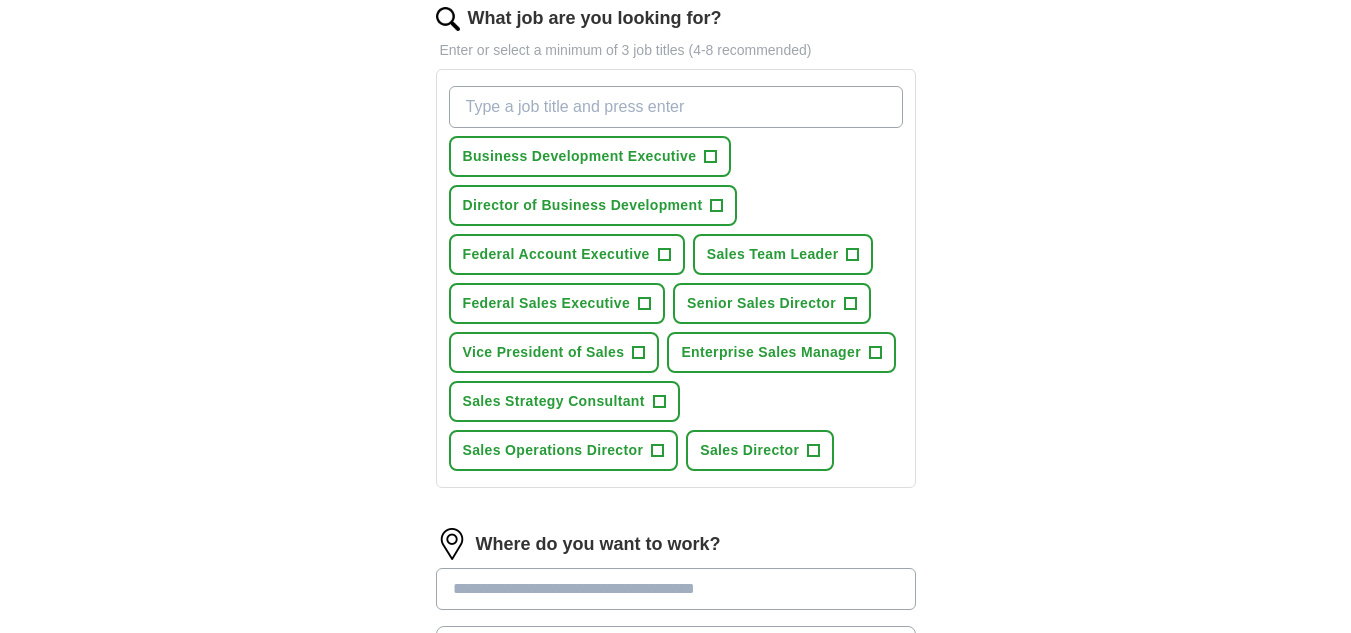 scroll, scrollTop: 668, scrollLeft: 0, axis: vertical 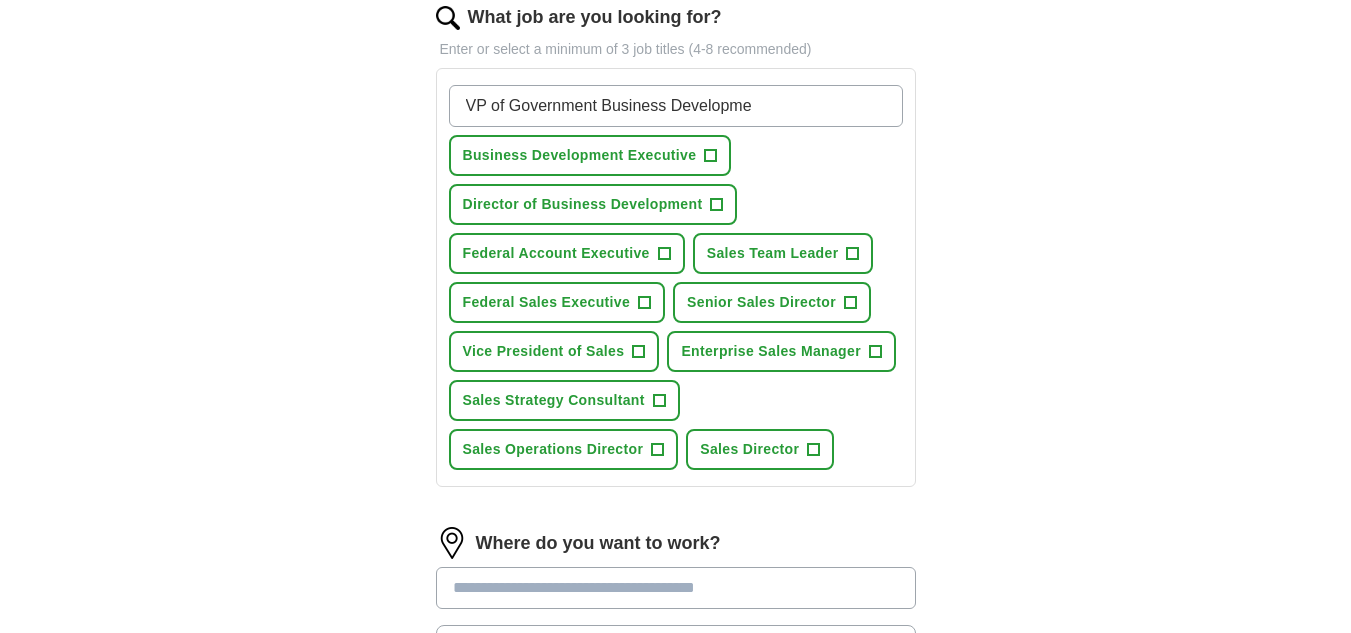 type on "VP of Government Business Developmet" 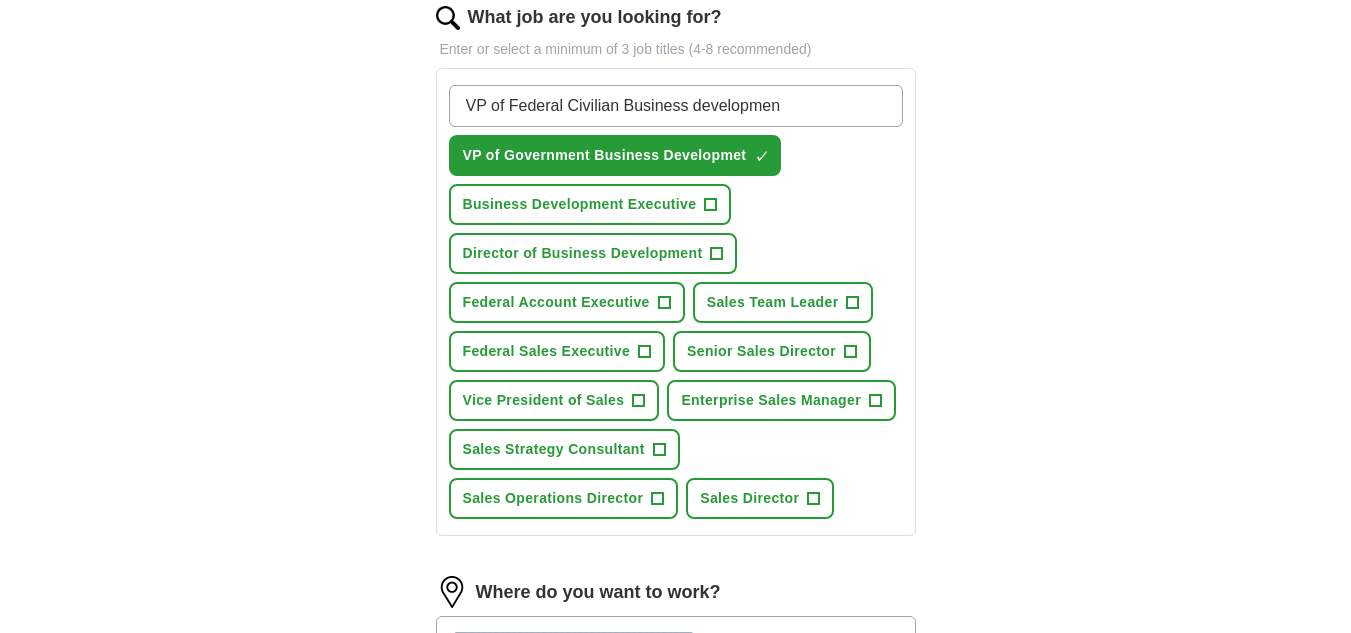 type on "VP of Federal Civilian Business development" 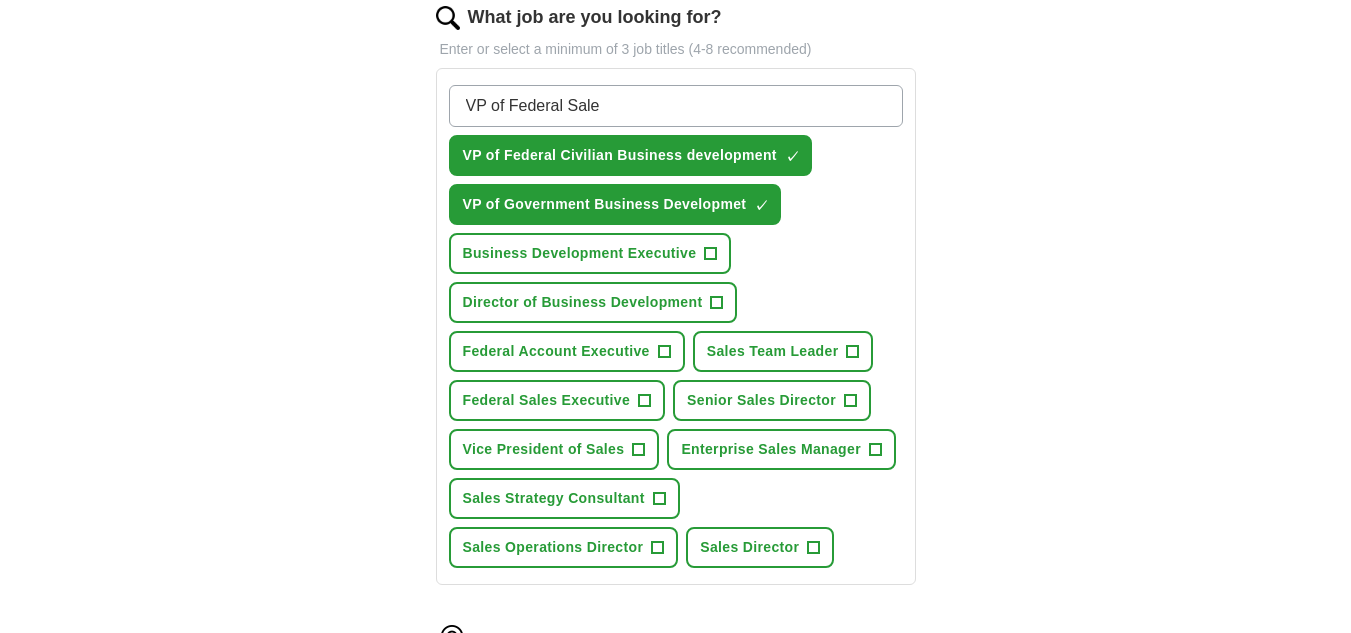 type on "VP of Federal Sales" 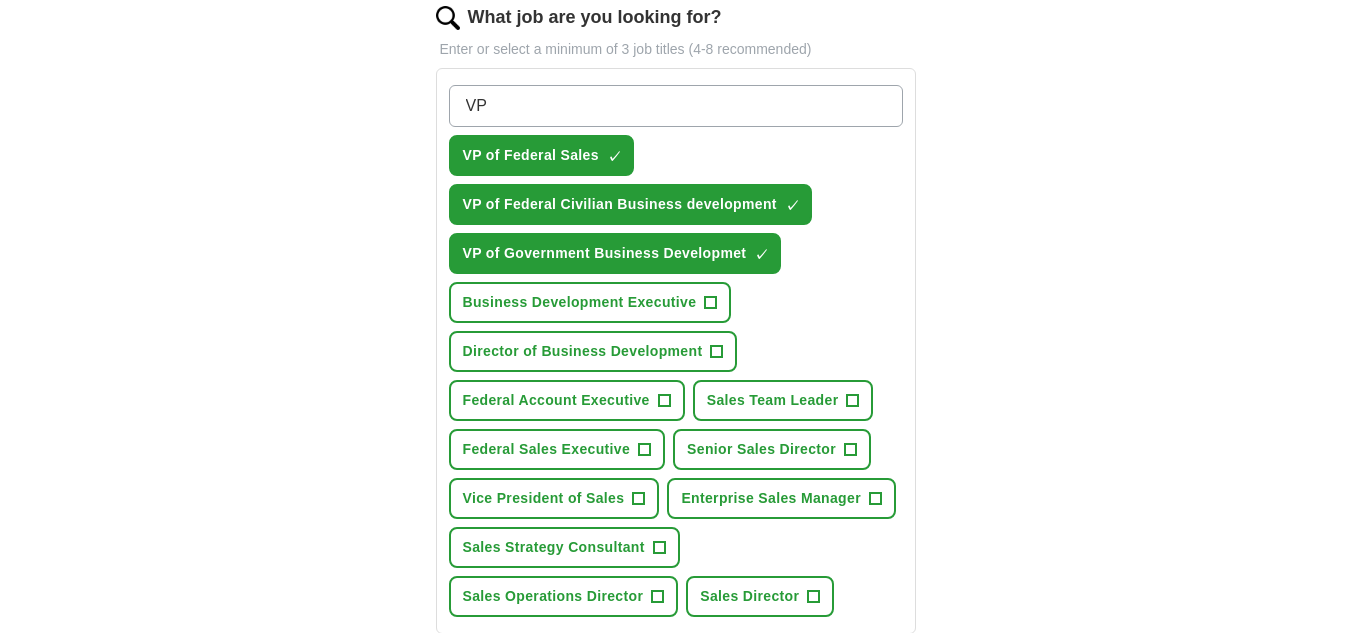type on "V" 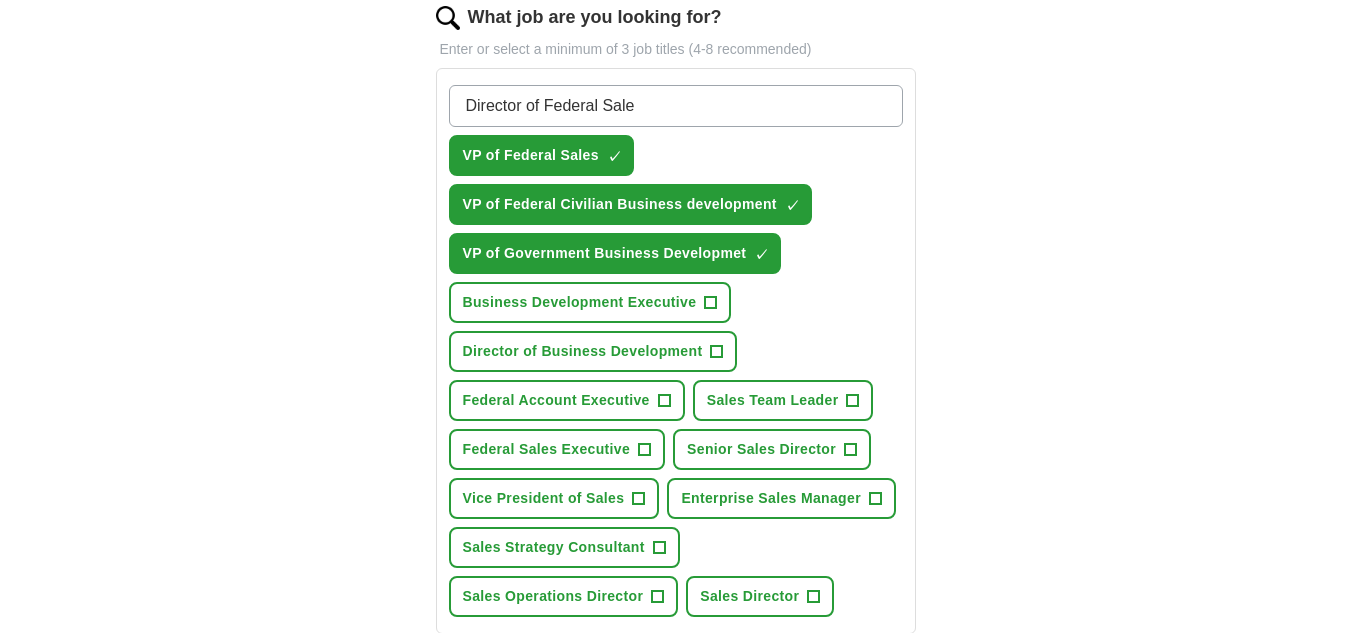 type on "Director of Federal Sales" 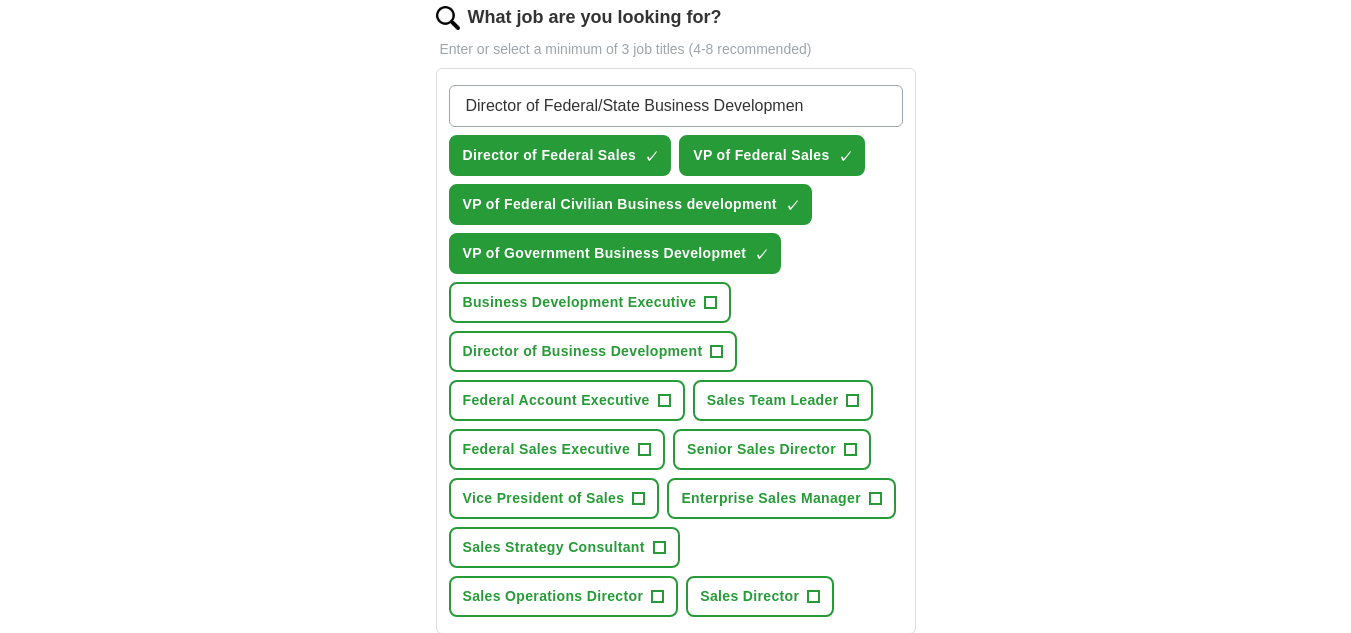 type on "Director of Federal/State Business Development" 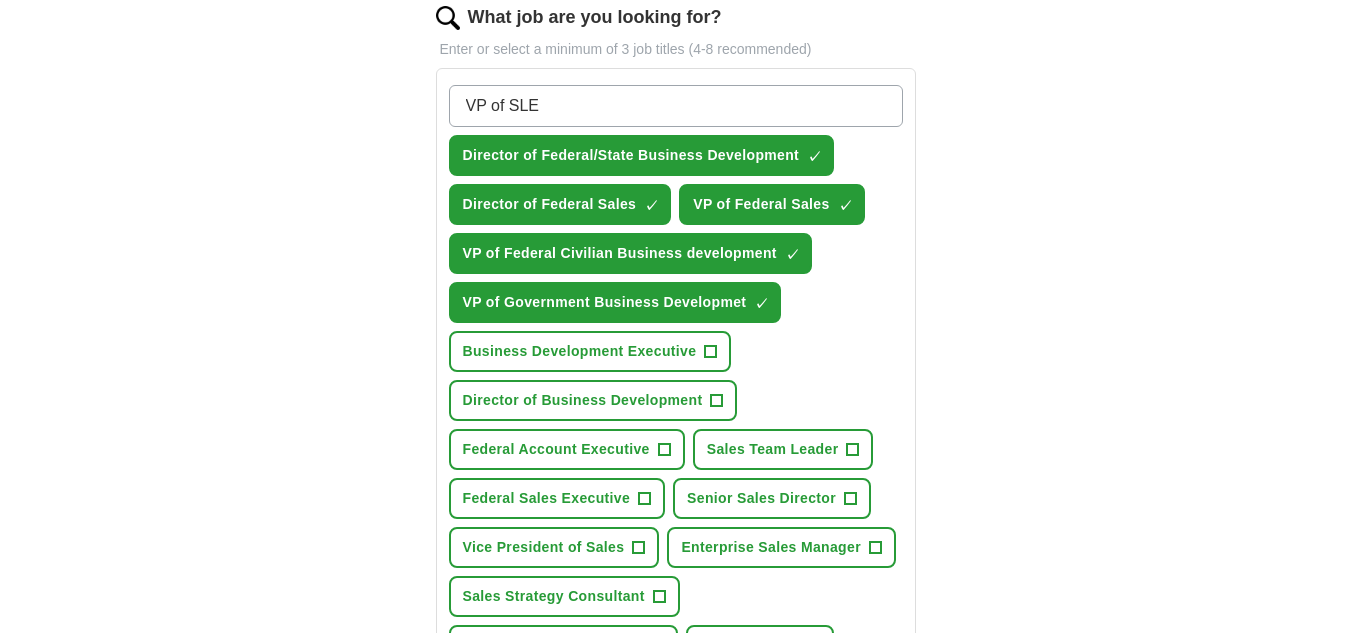 type on "VP of SLED" 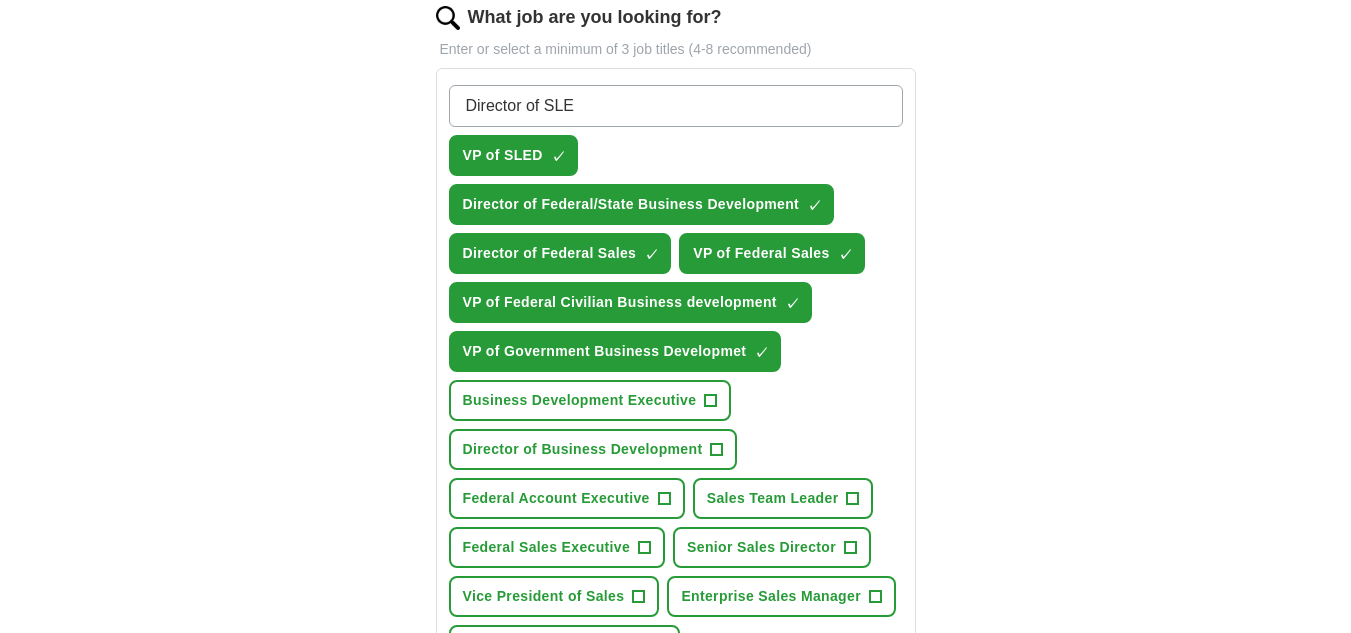 type on "Director of SLED" 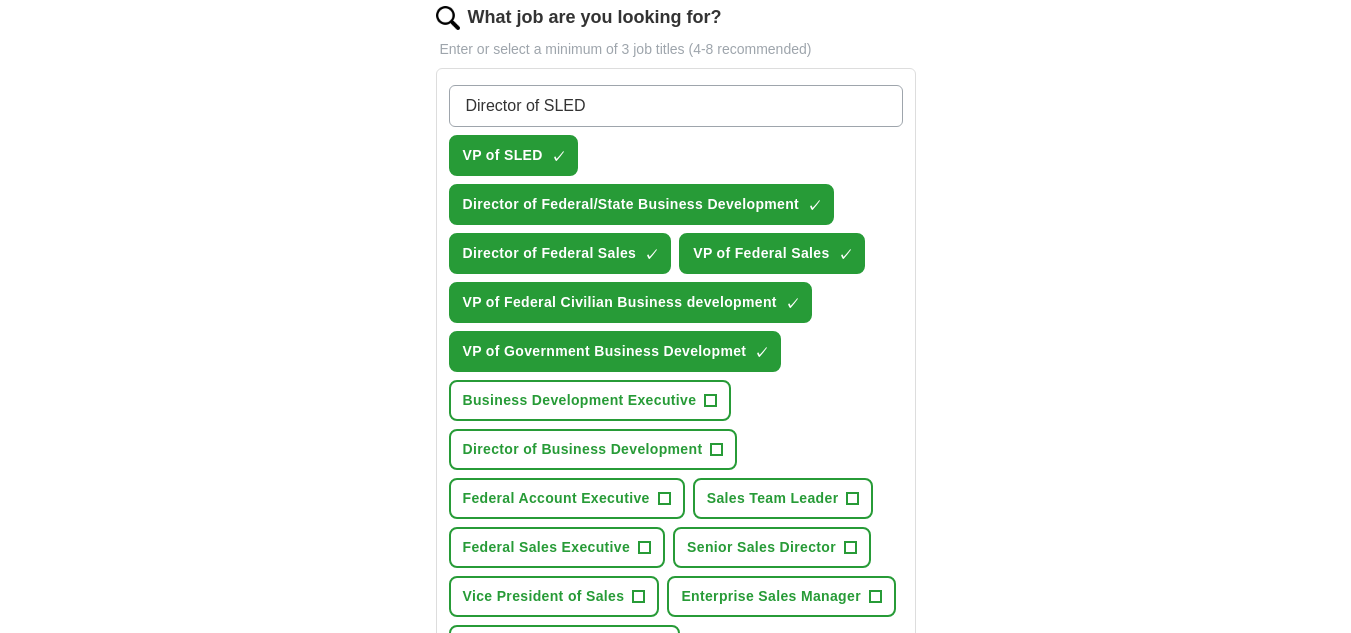 type 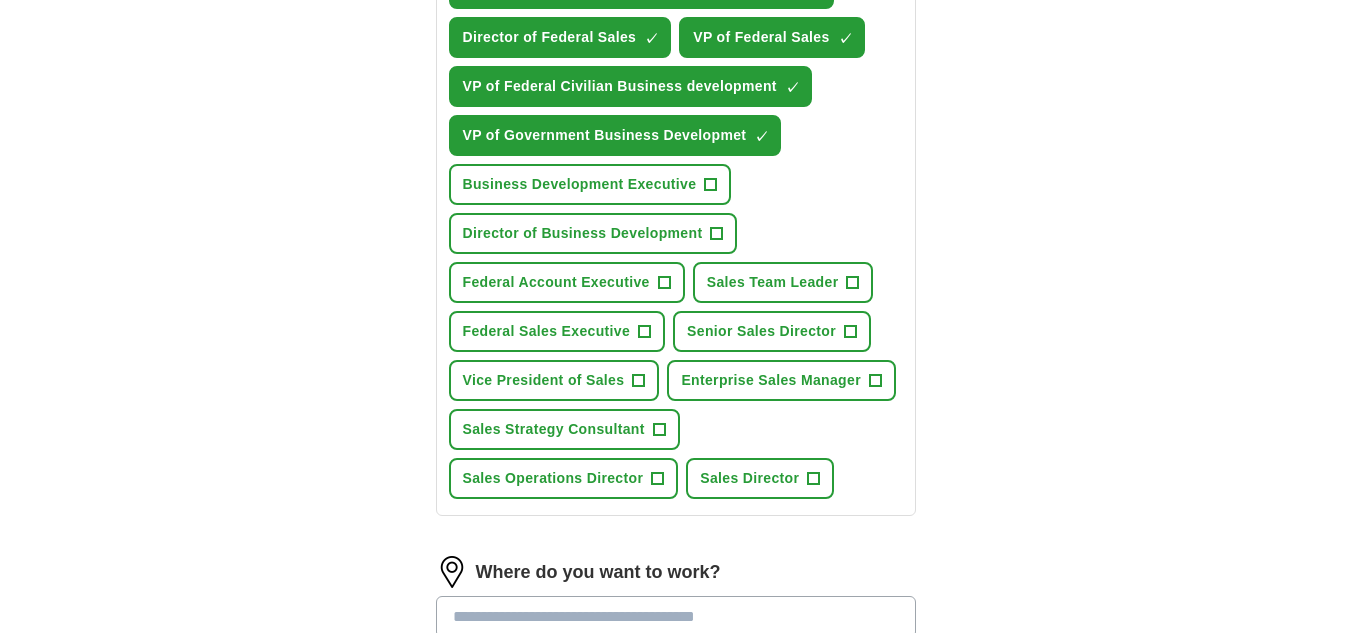 scroll, scrollTop: 885, scrollLeft: 0, axis: vertical 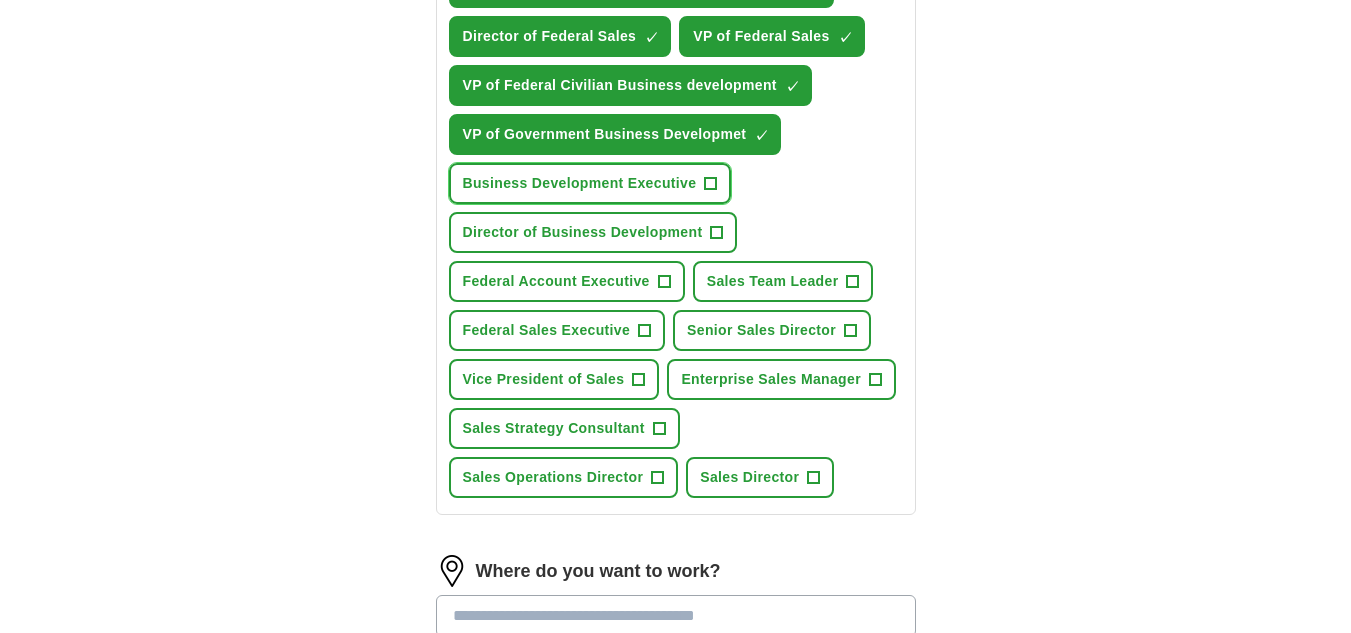 click on "+" at bounding box center [711, 184] 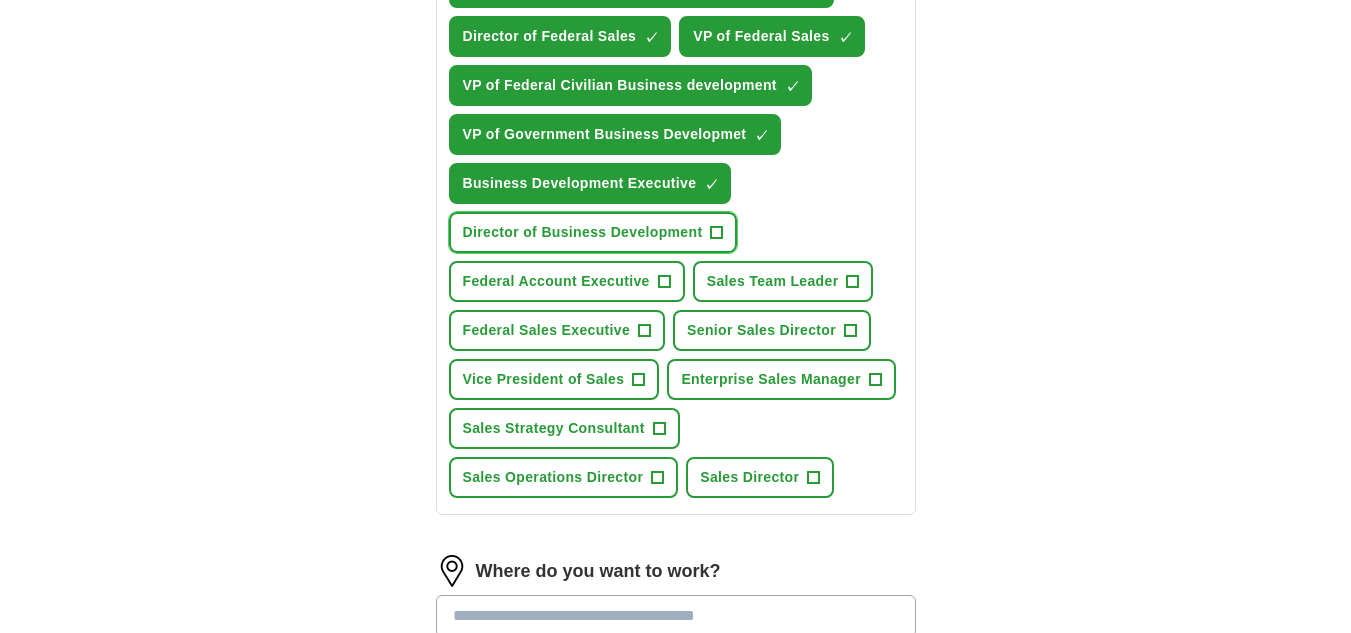 click on "+" at bounding box center [717, 233] 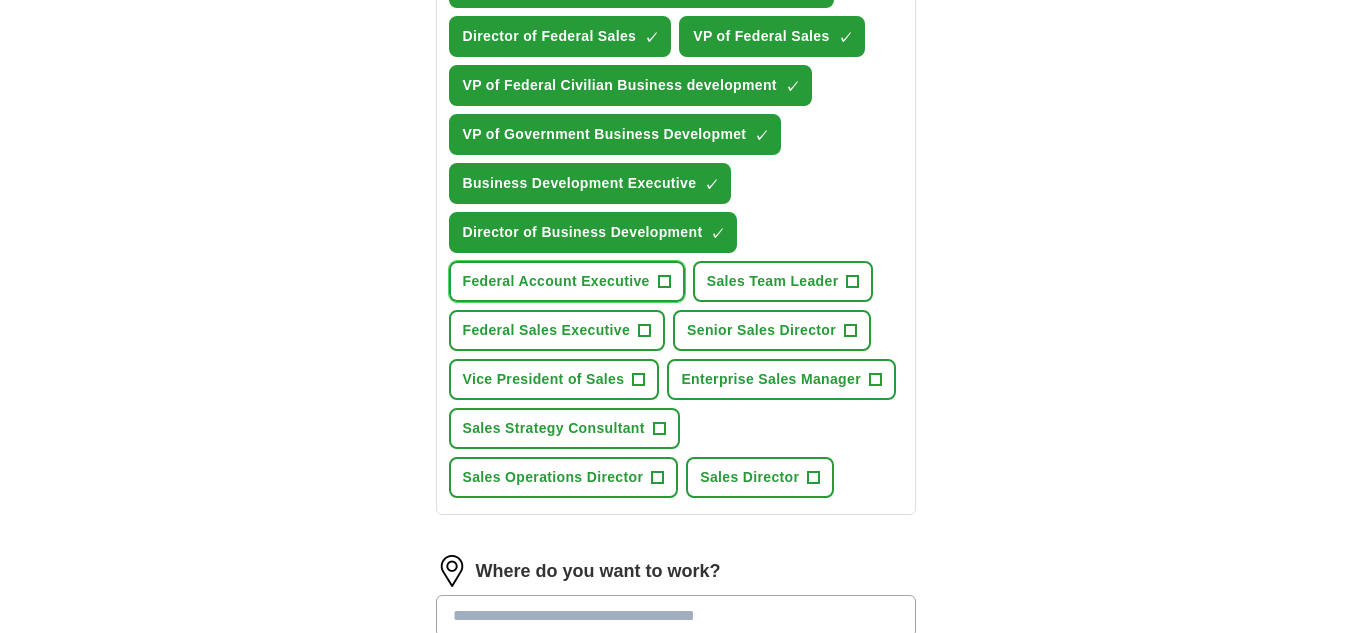 click on "+" at bounding box center [664, 282] 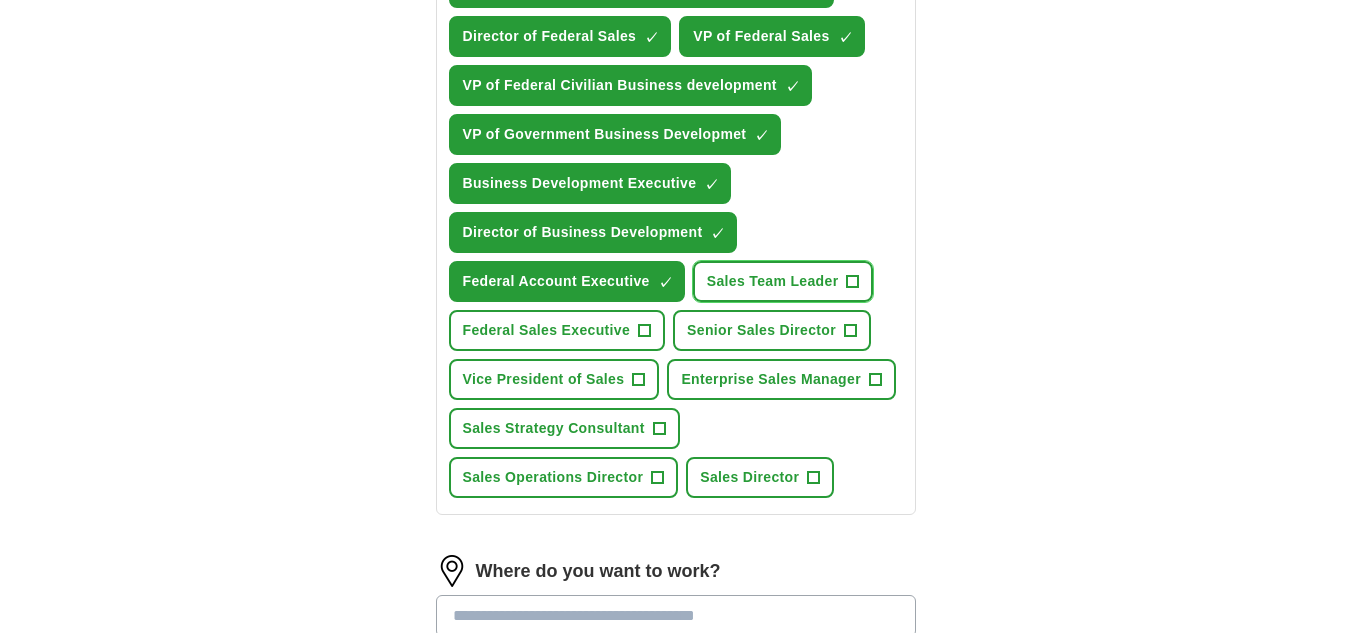 click on "Sales Team Leader +" at bounding box center (783, 281) 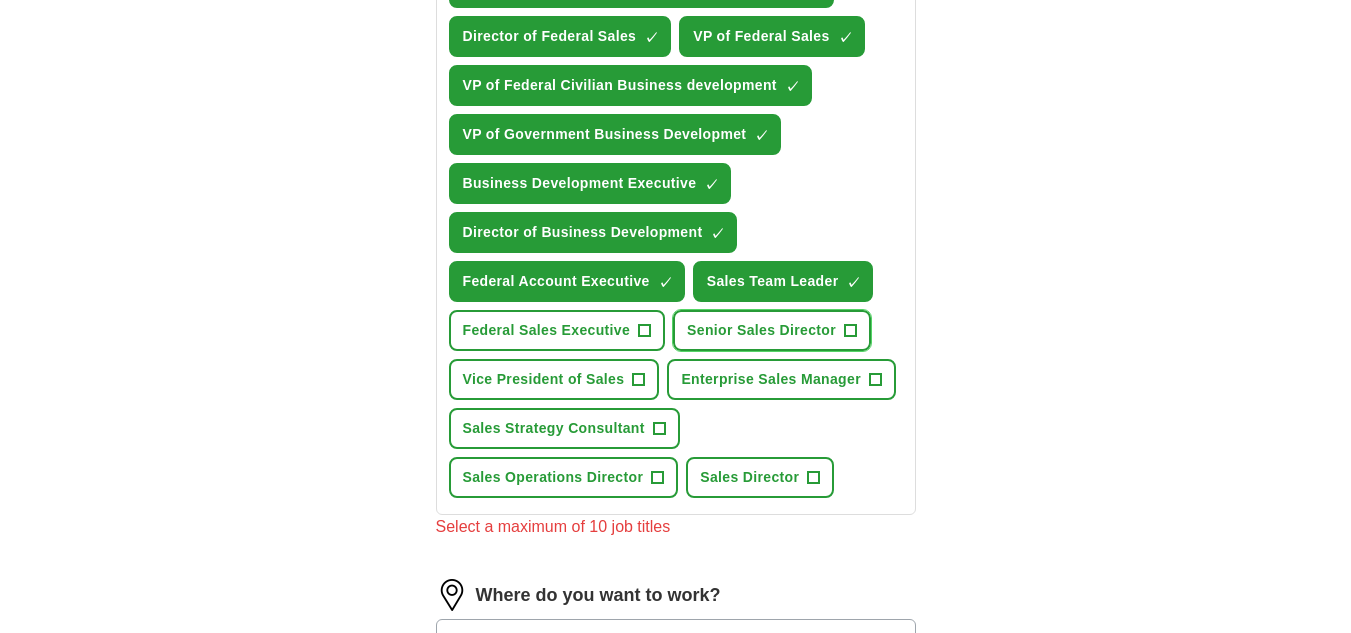 click on "Senior Sales Director +" at bounding box center (772, 330) 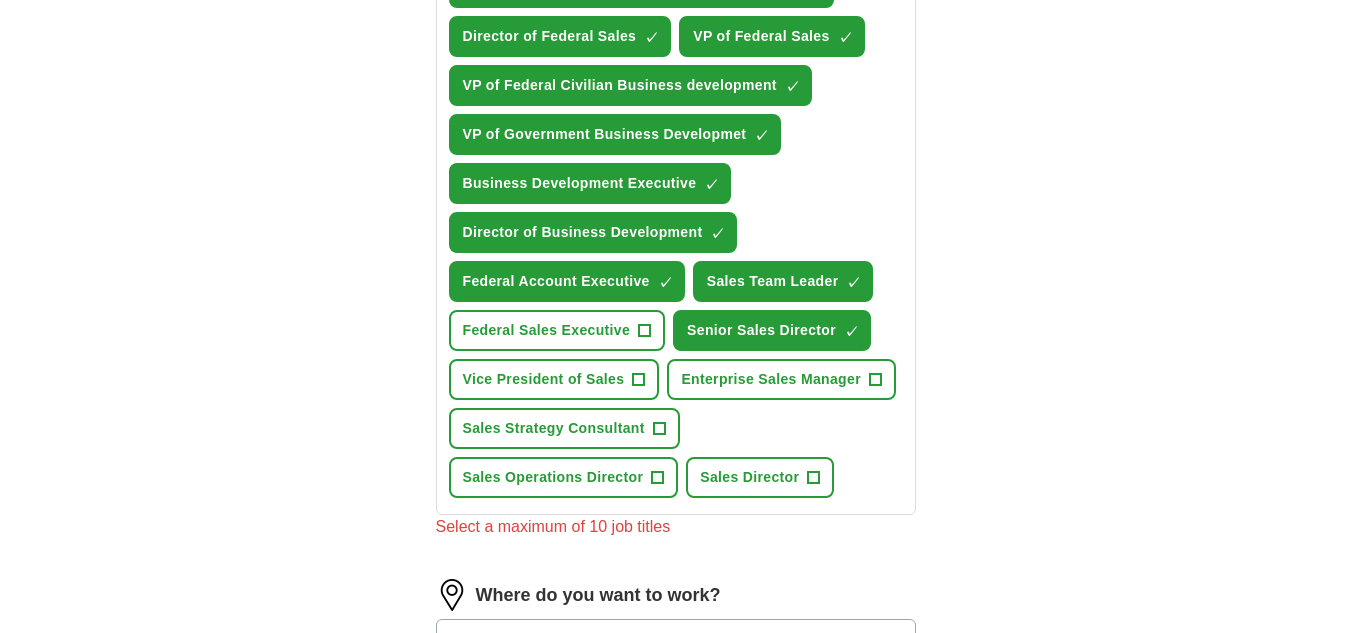 click on "Senior Sales Director ✓ × VP of SLED ✓ × Director of Federal/State Business Development ✓ × Director of Federal Sales ✓ × VP of Federal Sales ✓ × VP of Federal Civilian Business development ✓ × VP of Government Business Developmet ✓ × Business Development Executive ✓ × Director of Business Development ✓ × Federal Account Executive ✓ × Sales Team Leader ✓ × Federal Sales Executive + Senior Sales Director ✓ × Vice President of Sales + Enterprise Sales Manager + Sales Strategy Consultant + Sales Operations Director + Sales Director +" at bounding box center (676, 183) 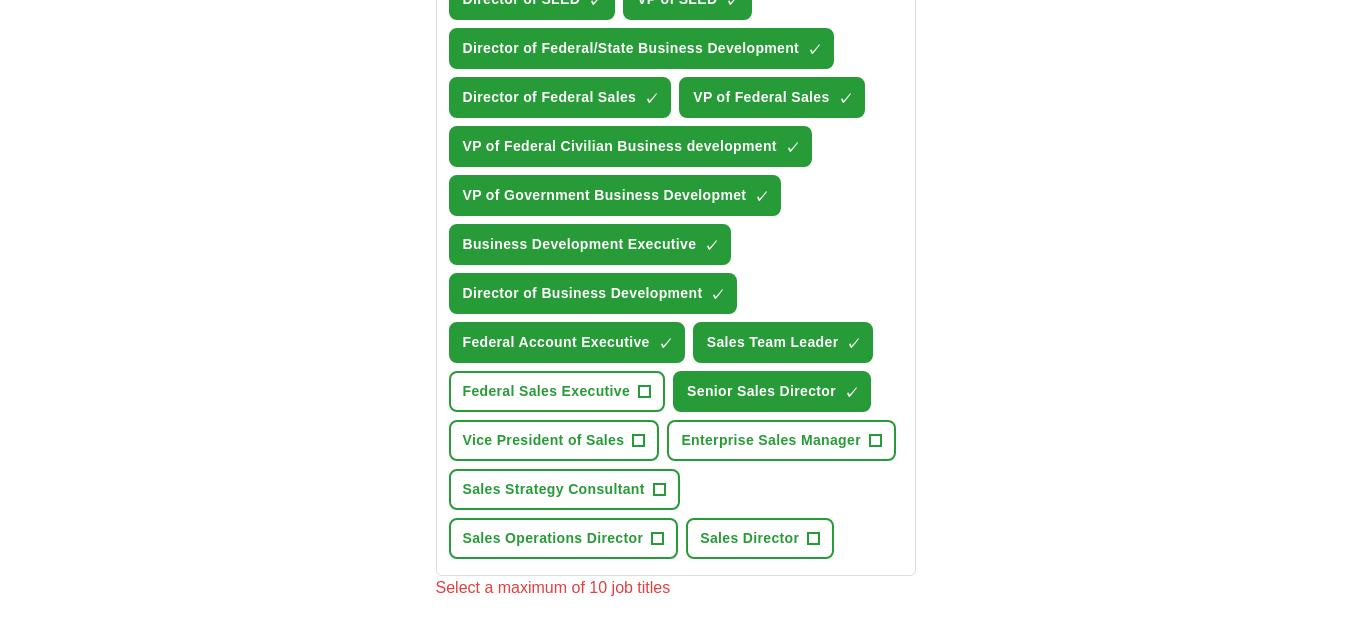 scroll, scrollTop: 748, scrollLeft: 0, axis: vertical 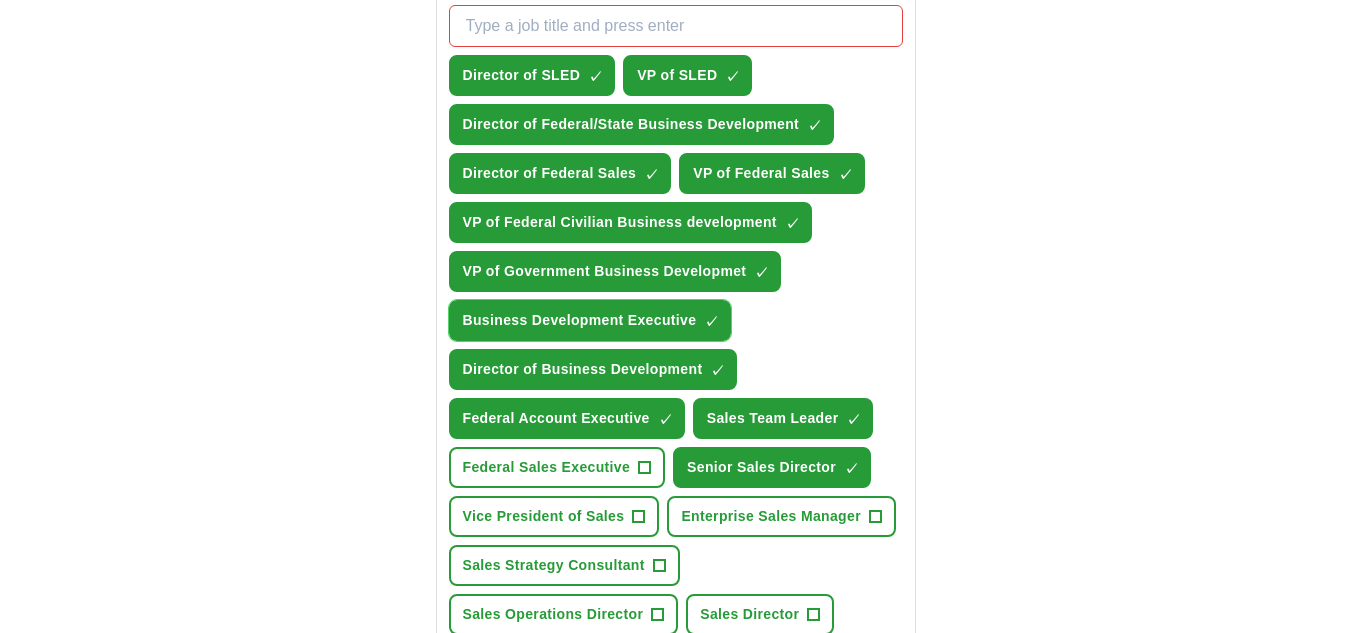 click on "×" at bounding box center (0, 0) 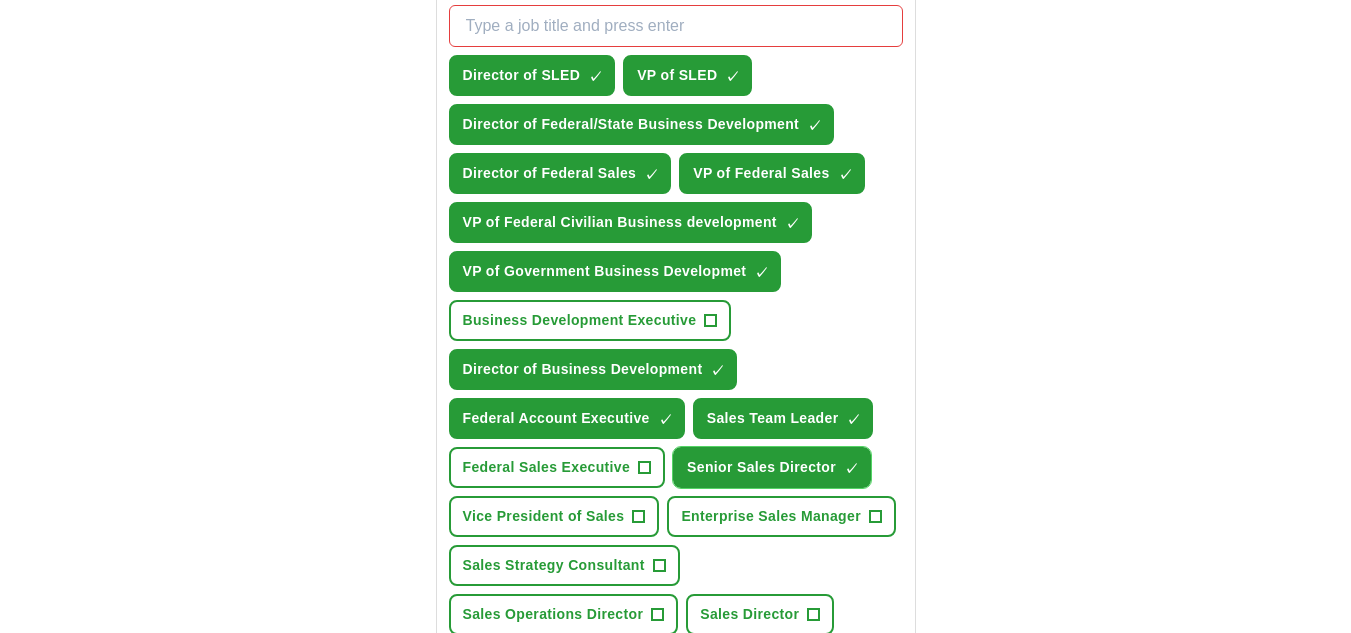 click on "×" at bounding box center (0, 0) 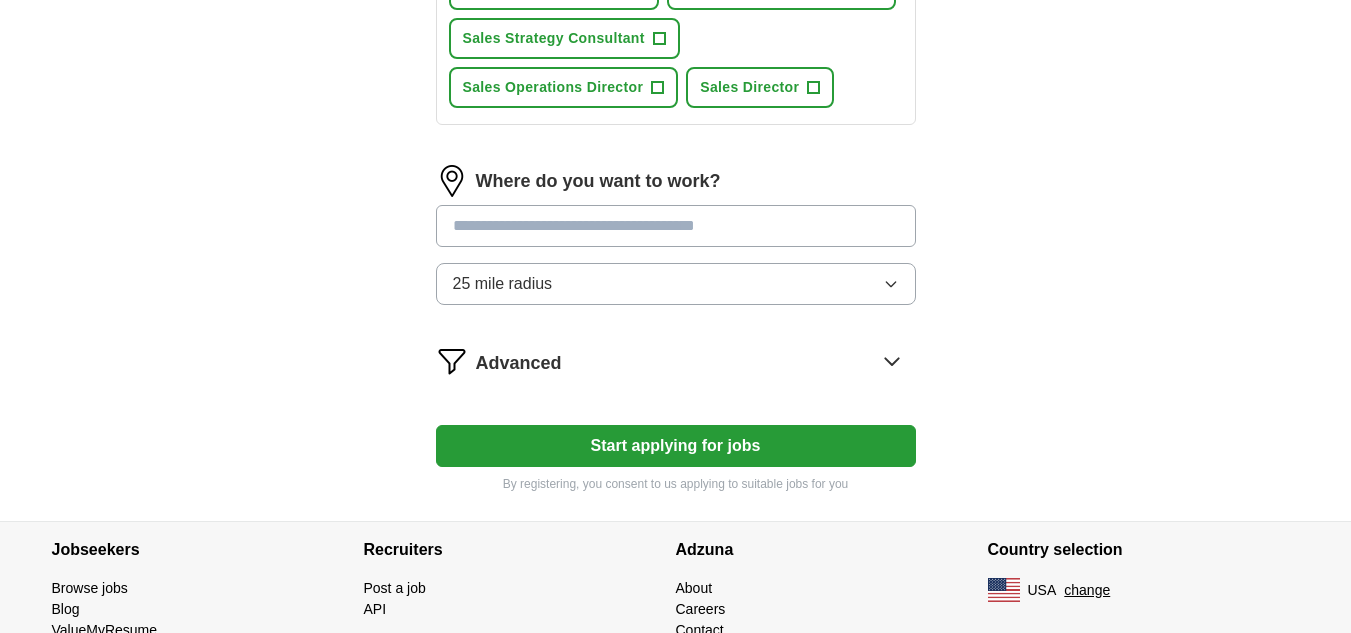 scroll, scrollTop: 1278, scrollLeft: 0, axis: vertical 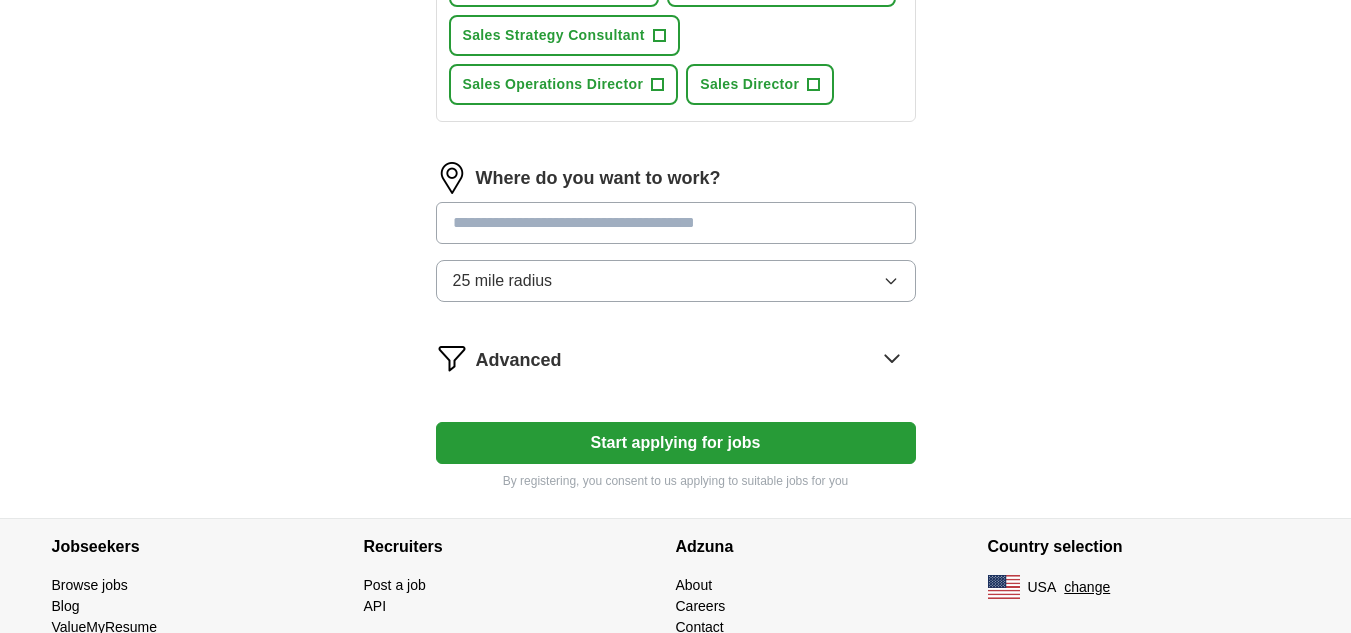 click at bounding box center [676, 223] 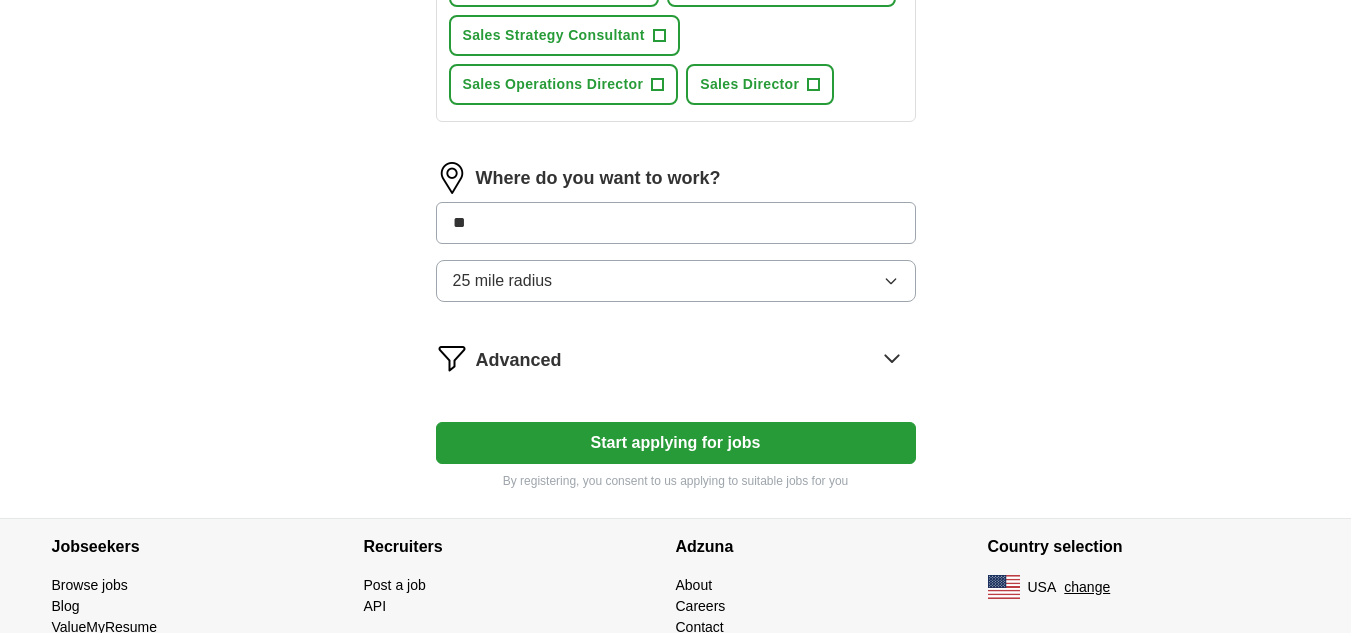 type on "***" 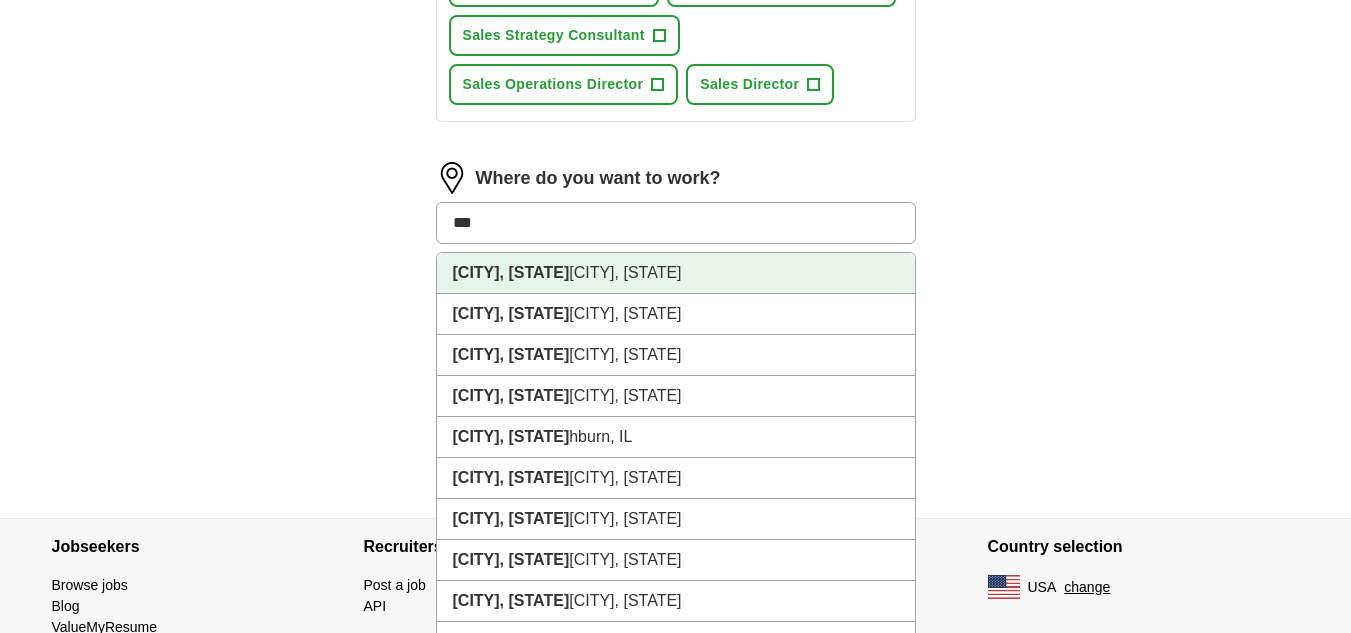click on "[CITY], [STATE]" at bounding box center [676, 273] 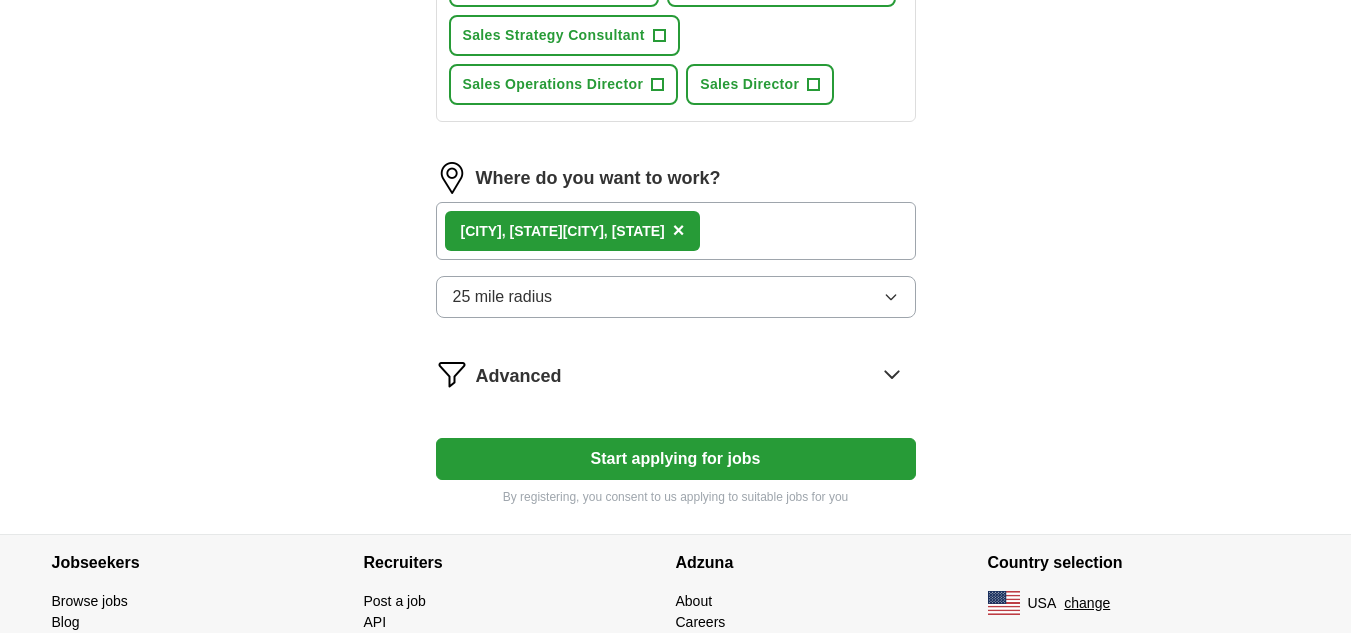 click on "25 mile radius" at bounding box center (676, 297) 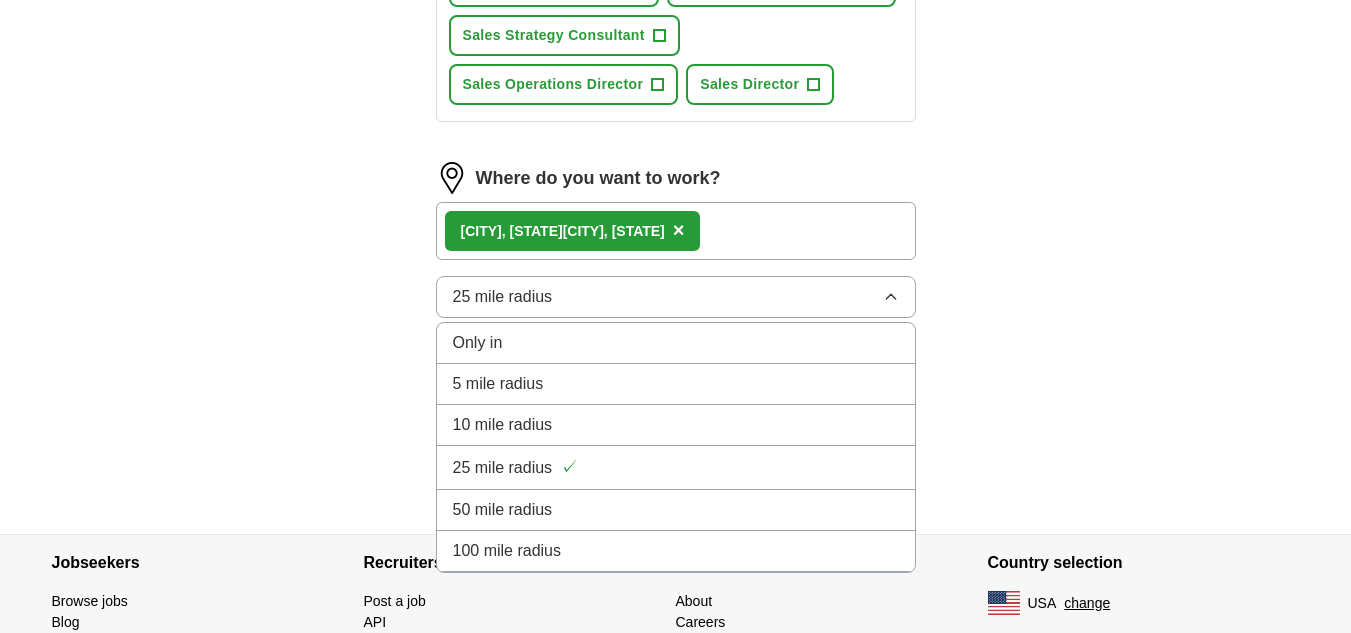 click on "50 mile radius" at bounding box center (676, 510) 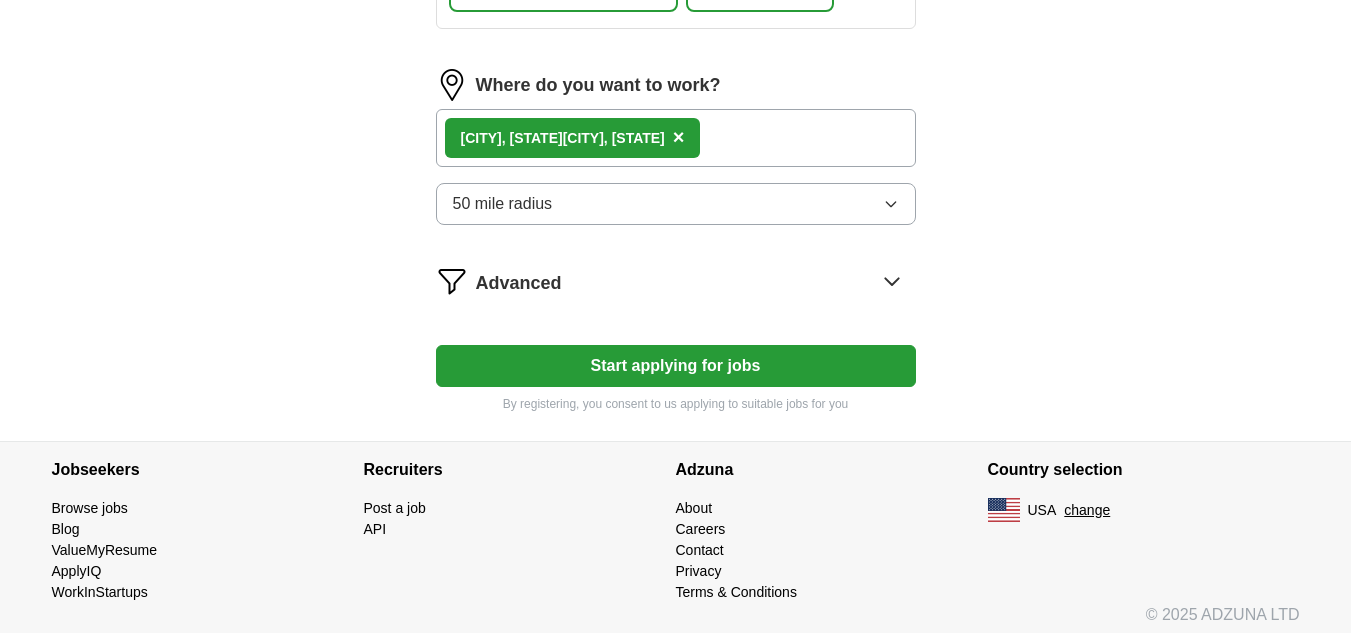 scroll, scrollTop: 1381, scrollLeft: 0, axis: vertical 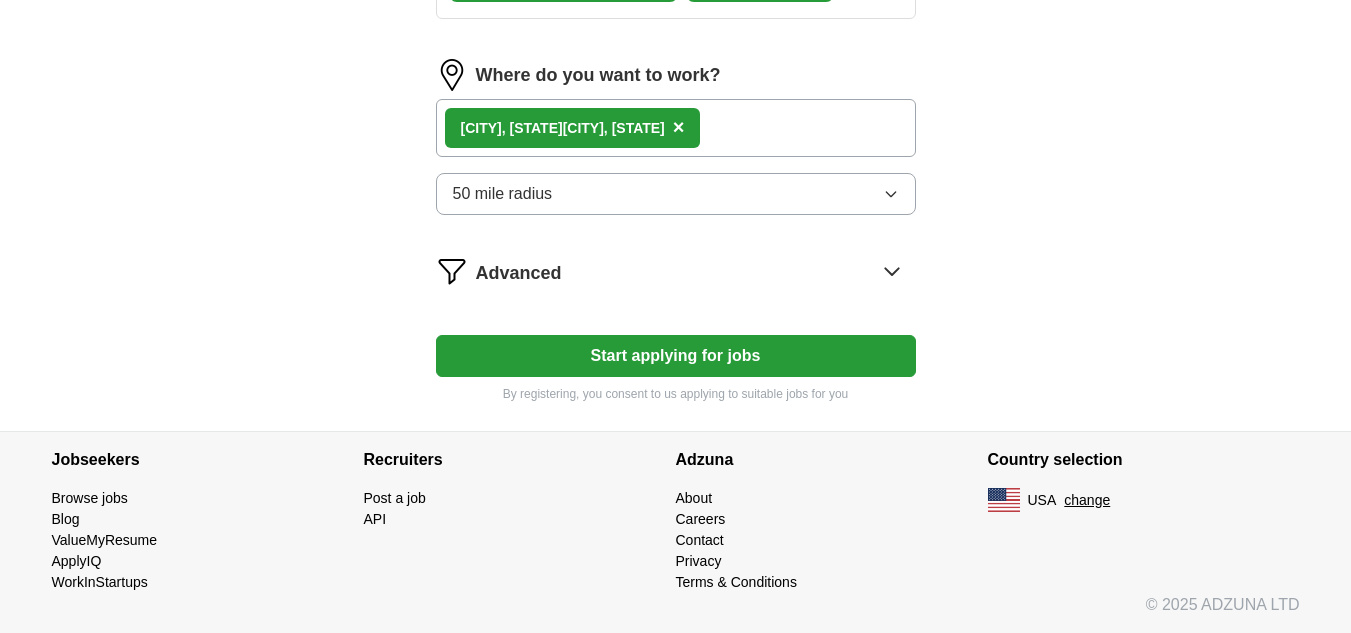 click on "Start applying for jobs" at bounding box center (676, 356) 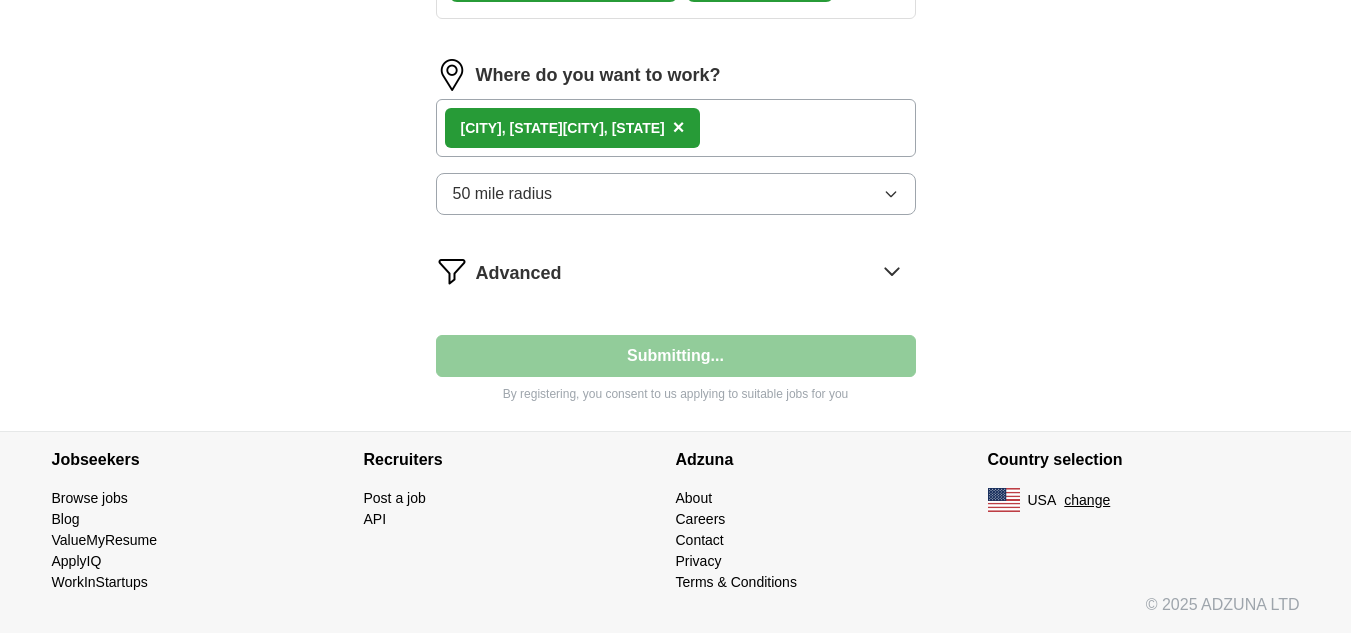select on "**" 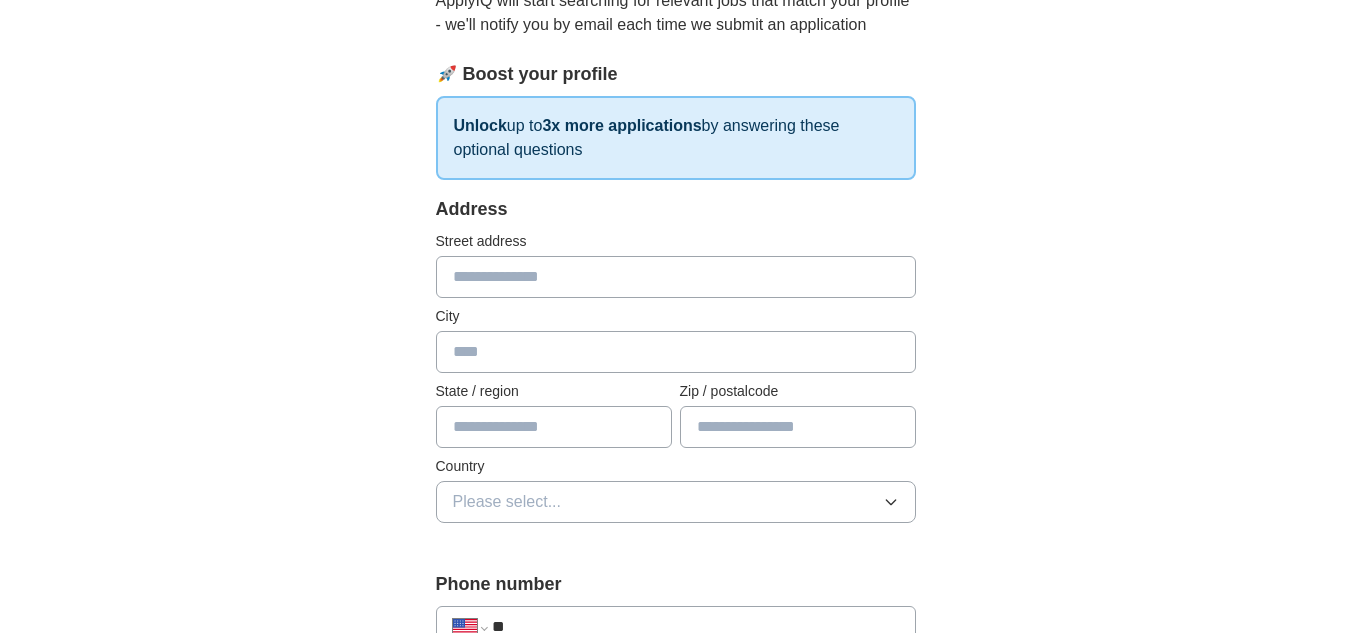 scroll, scrollTop: 245, scrollLeft: 0, axis: vertical 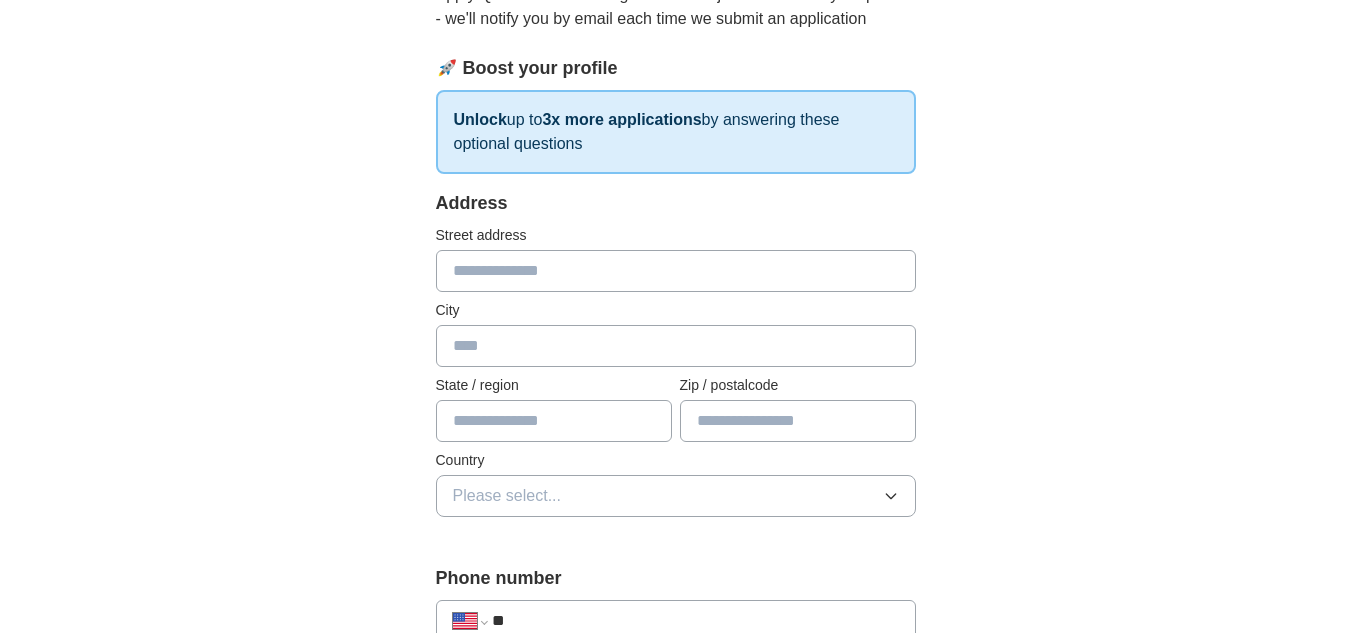 click on "Street address" at bounding box center [676, 258] 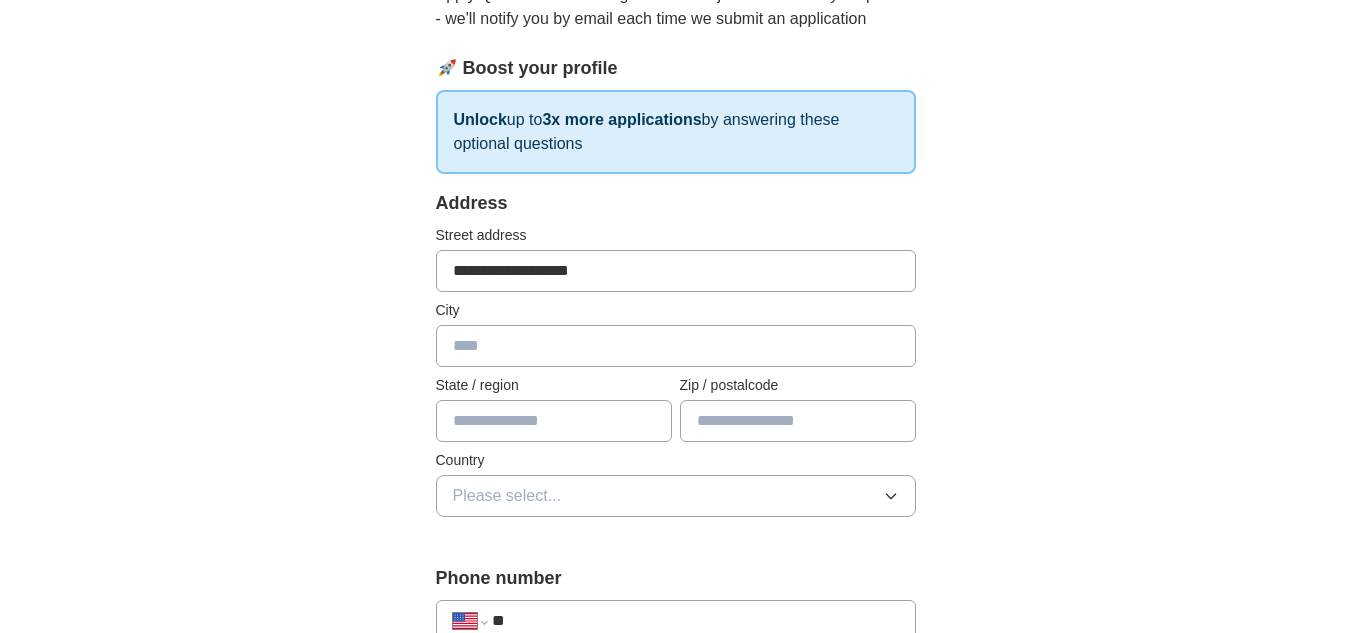 type on "*********" 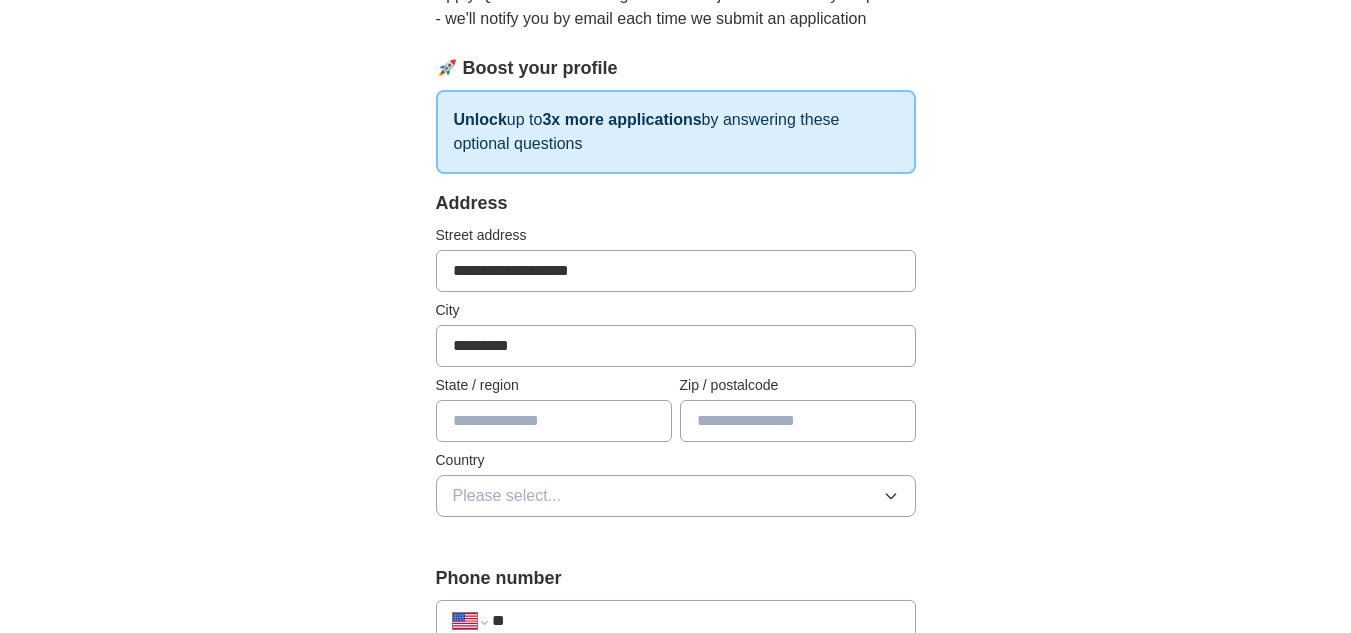 type on "**" 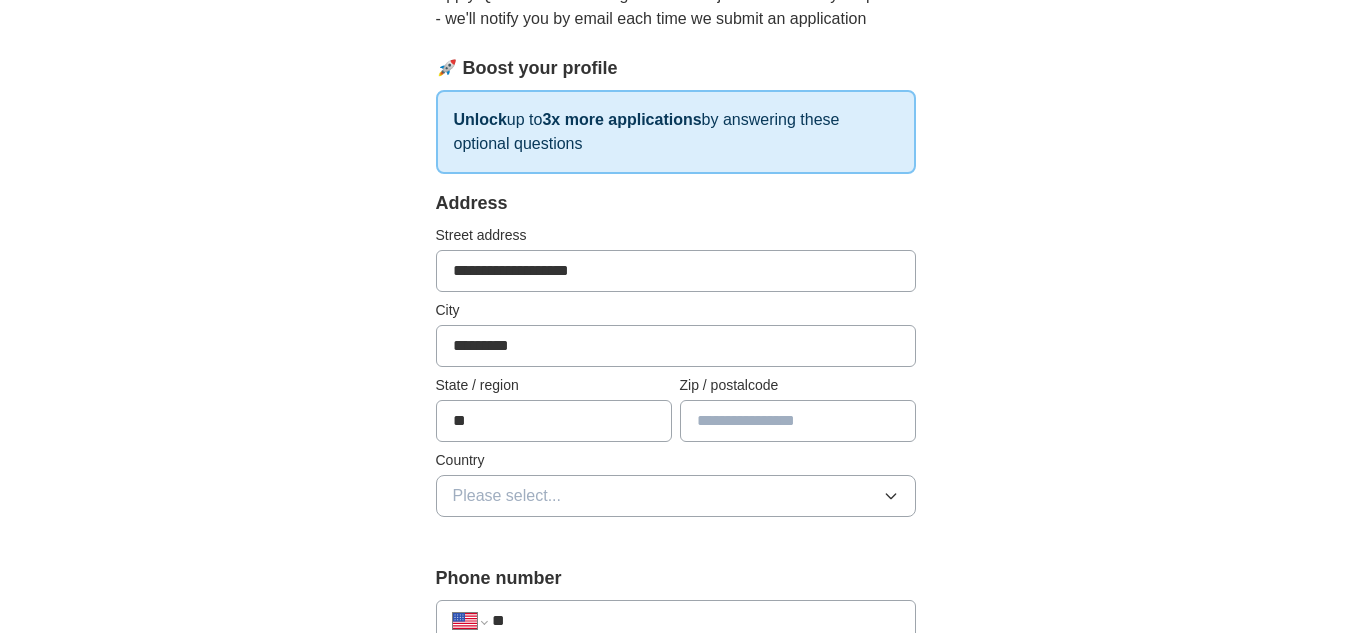 type on "*****" 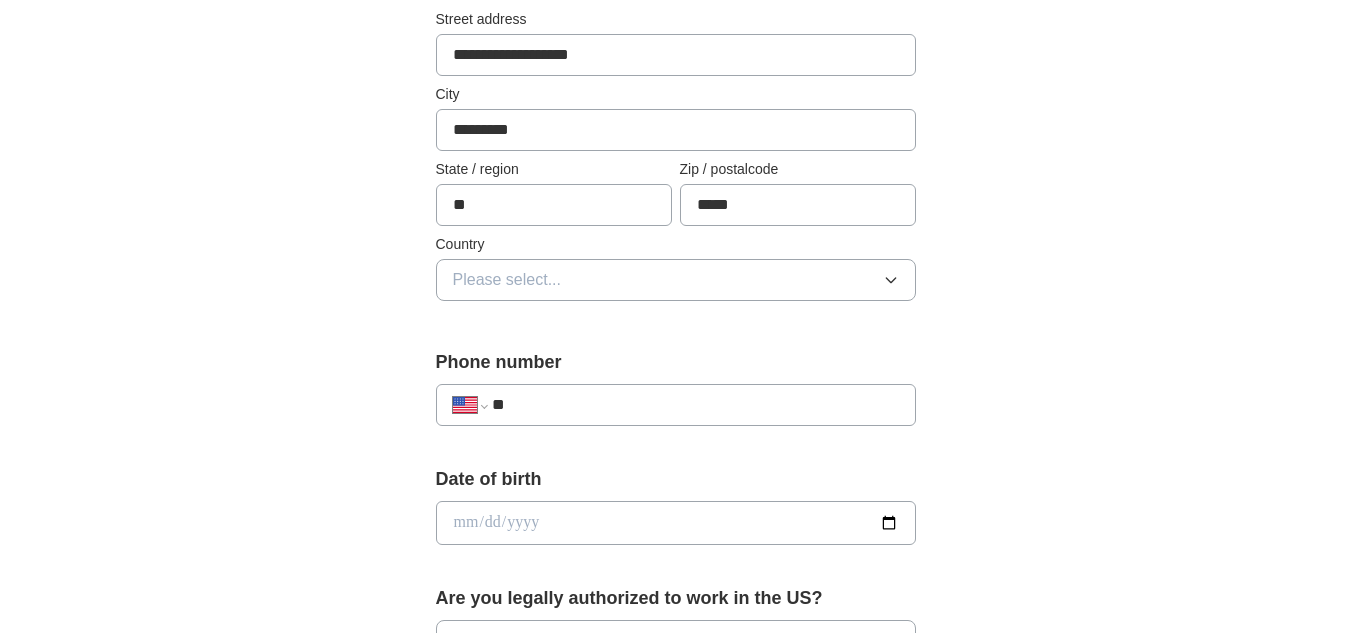 scroll, scrollTop: 462, scrollLeft: 0, axis: vertical 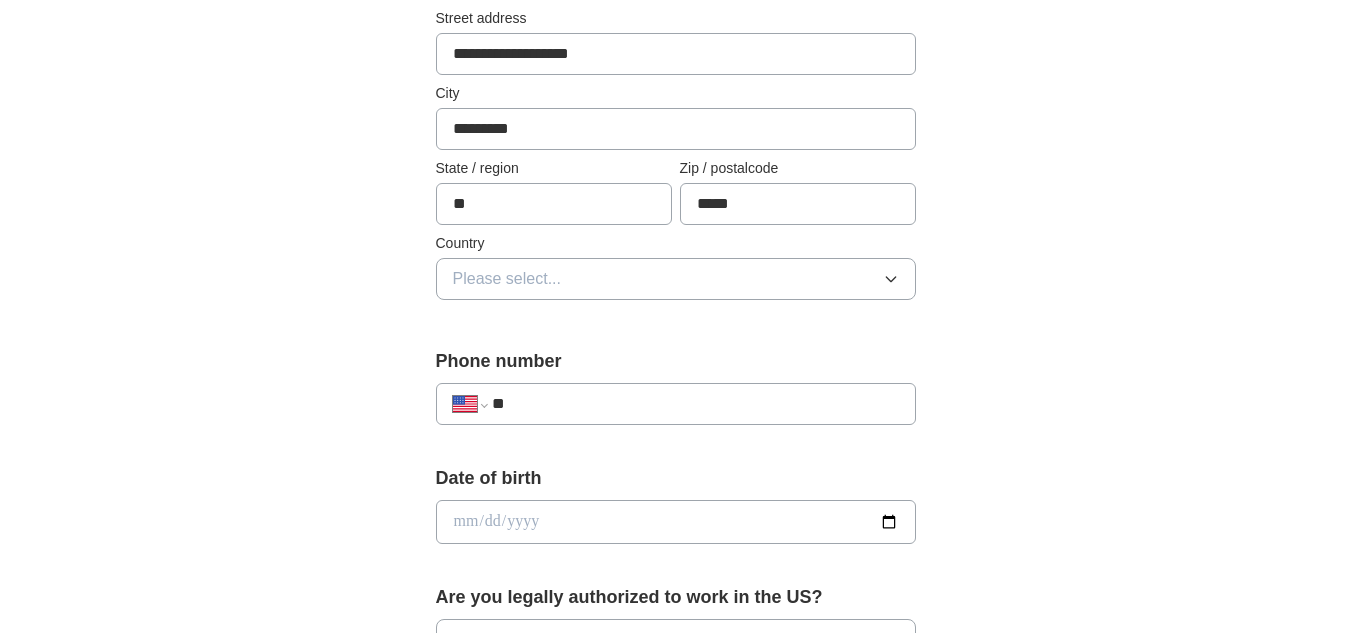 click 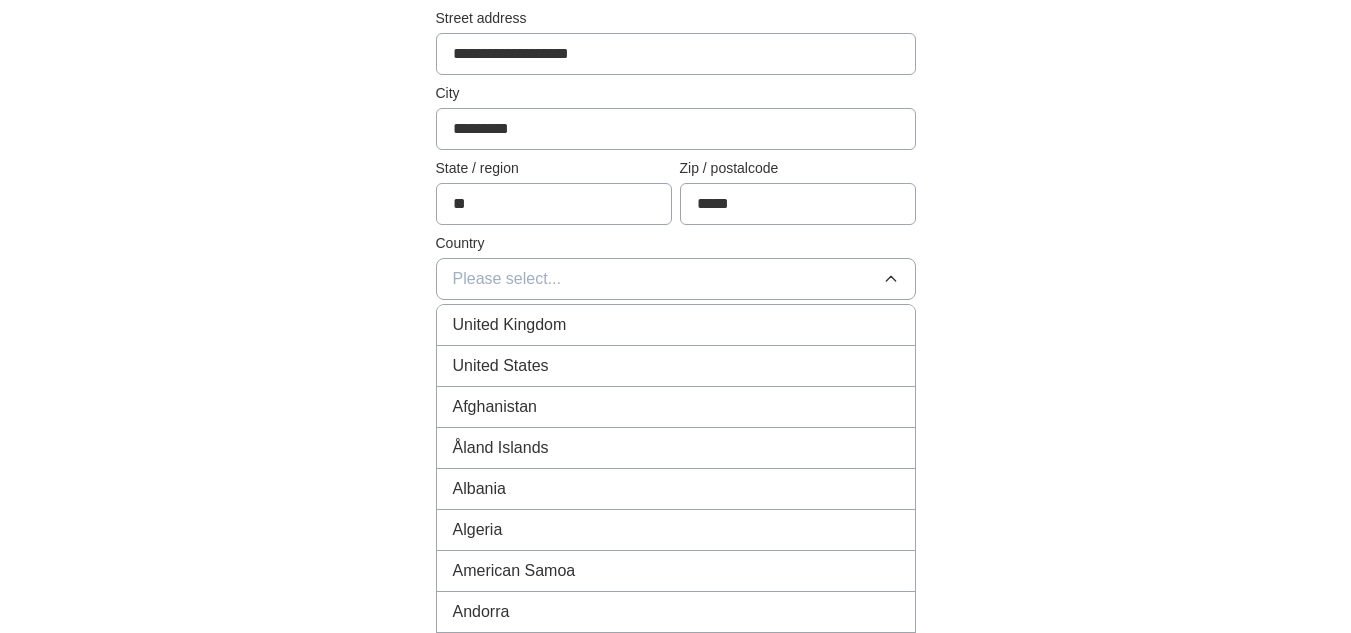 click on "United States" at bounding box center [676, 366] 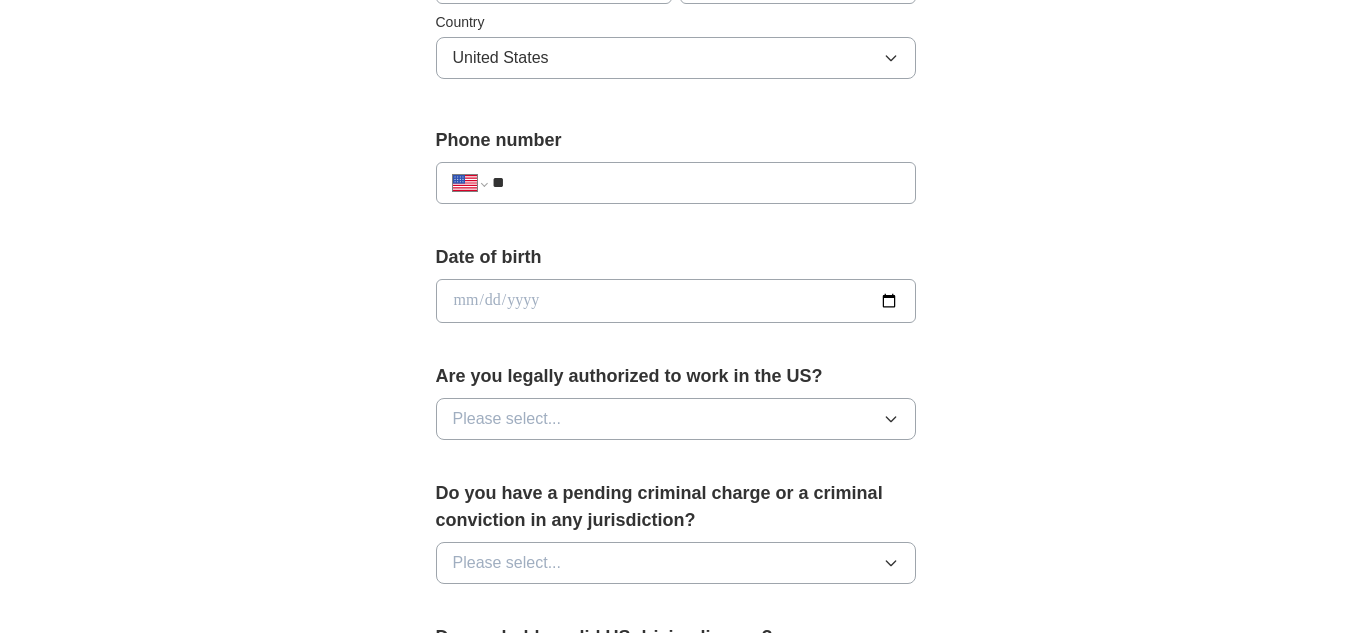 scroll, scrollTop: 686, scrollLeft: 0, axis: vertical 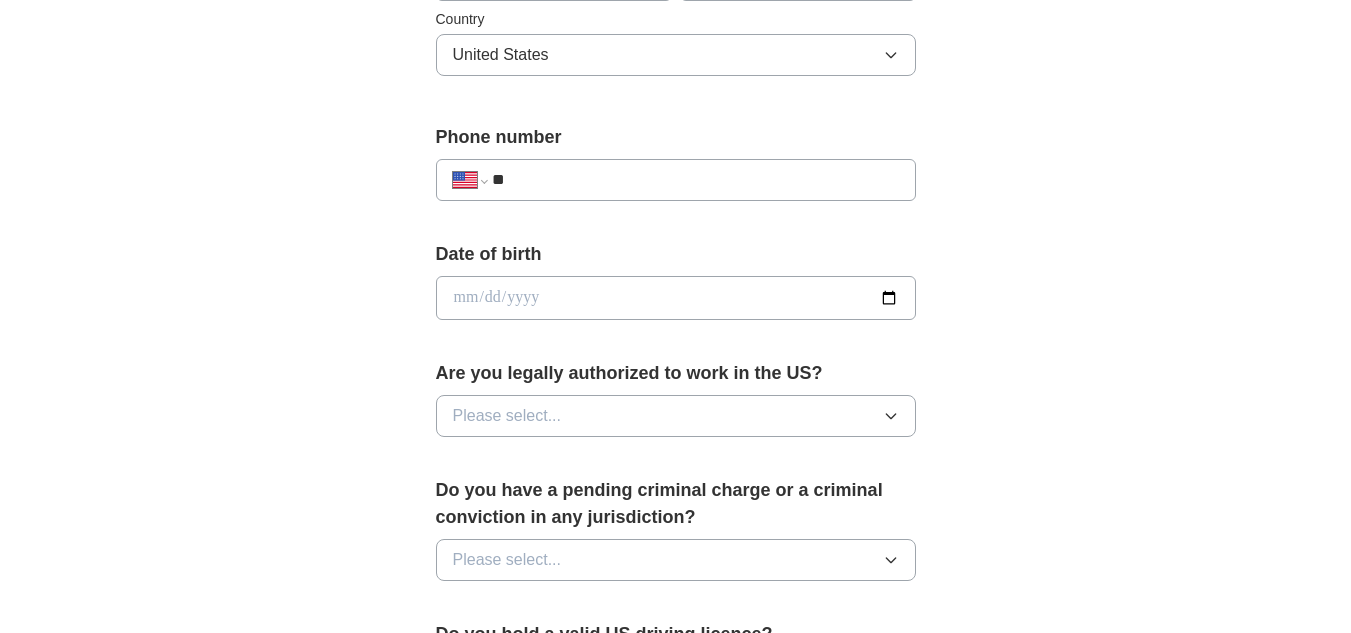 click on "**" at bounding box center [695, 180] 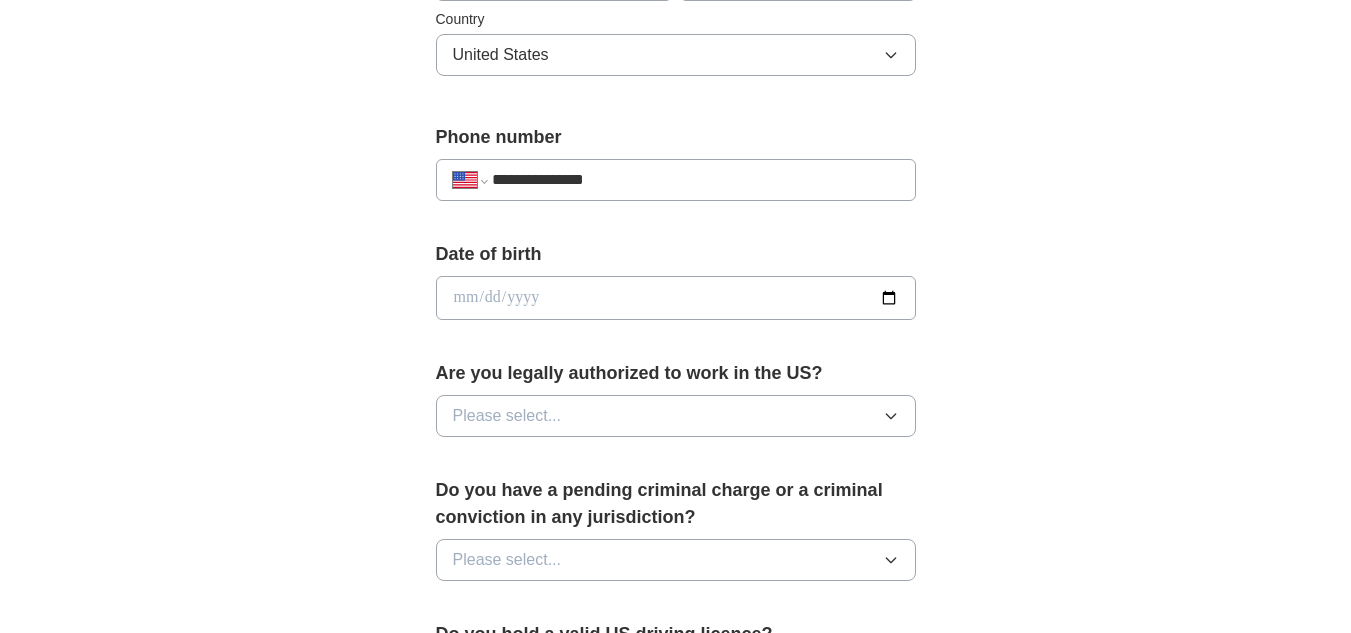 type on "**********" 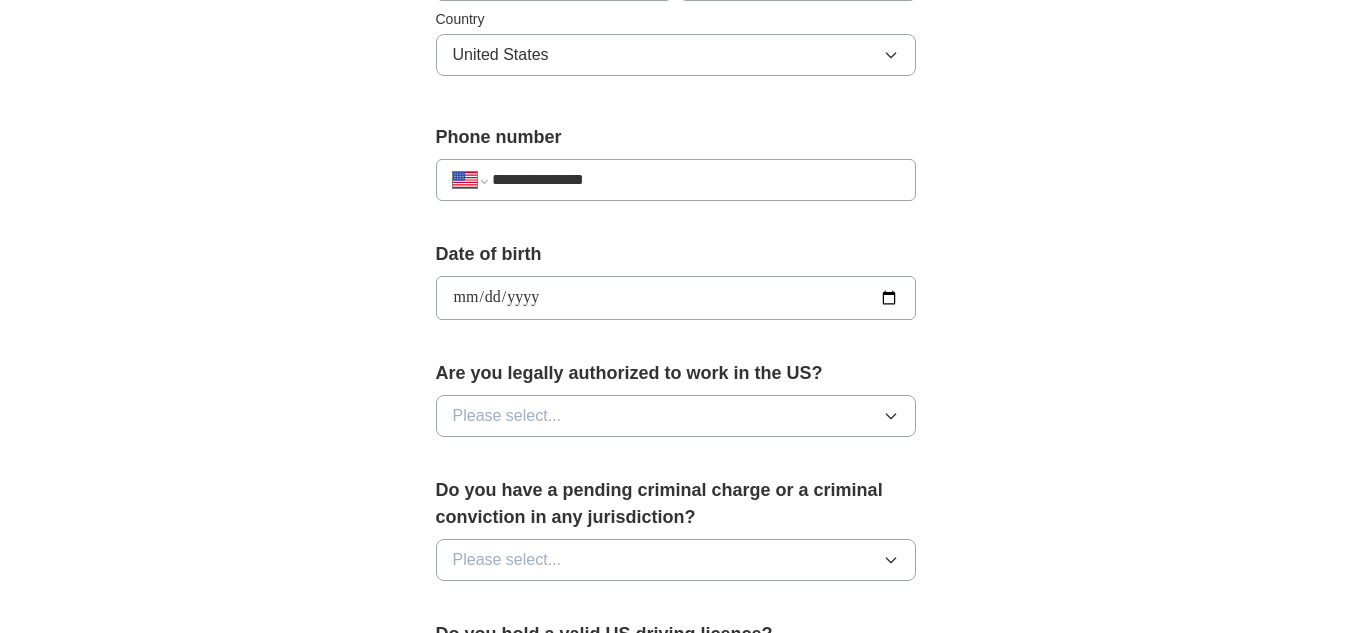 drag, startPoint x: 571, startPoint y: 284, endPoint x: 571, endPoint y: 302, distance: 18 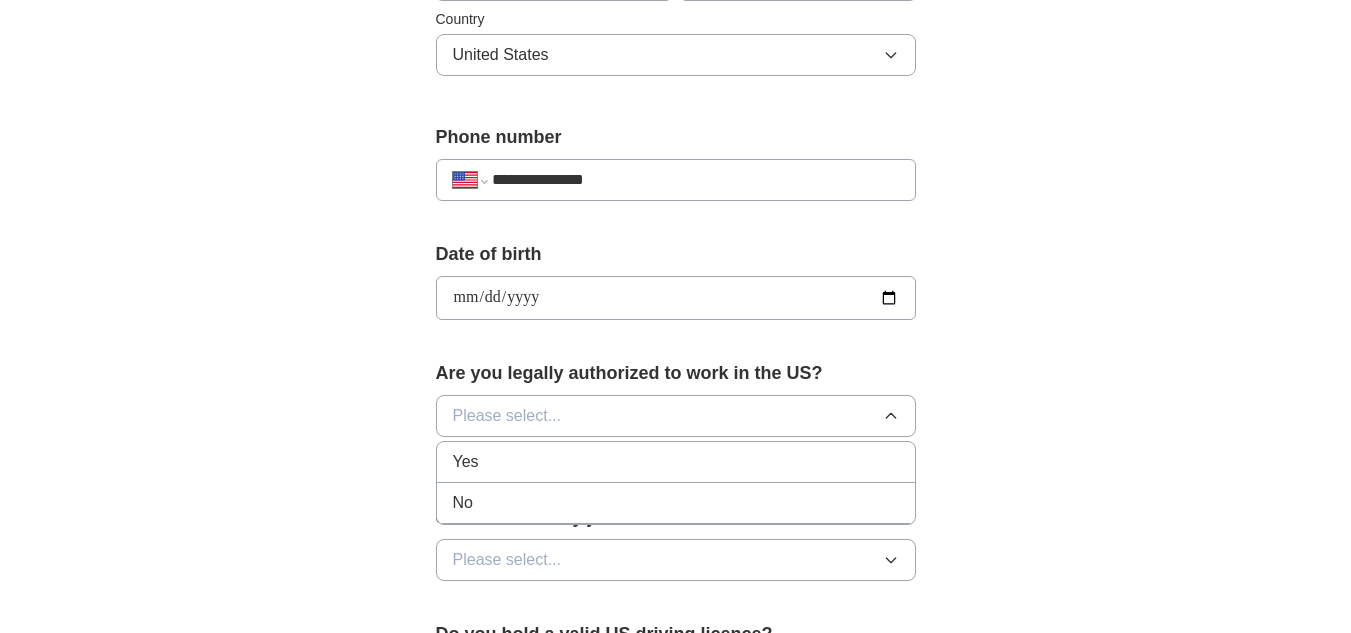 click on "Yes" at bounding box center (676, 462) 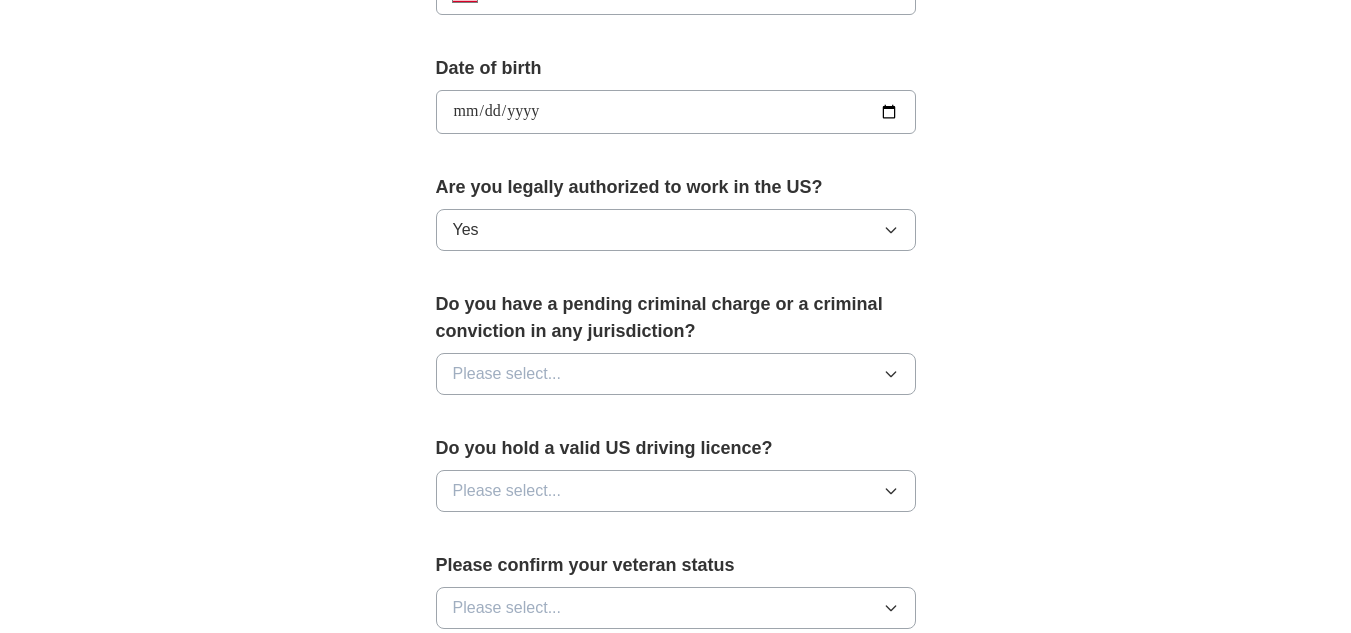 scroll, scrollTop: 873, scrollLeft: 0, axis: vertical 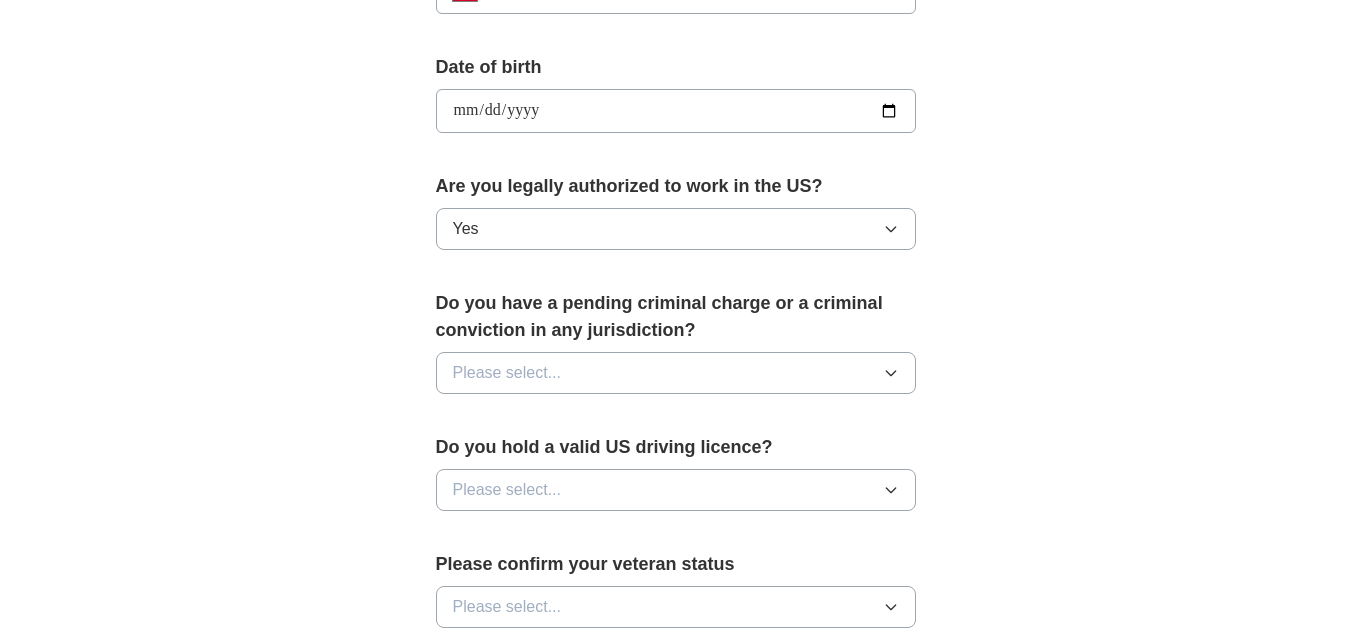 click on "Do you have a pending criminal charge or a criminal conviction in any jurisdiction? Please select..." at bounding box center [676, 350] 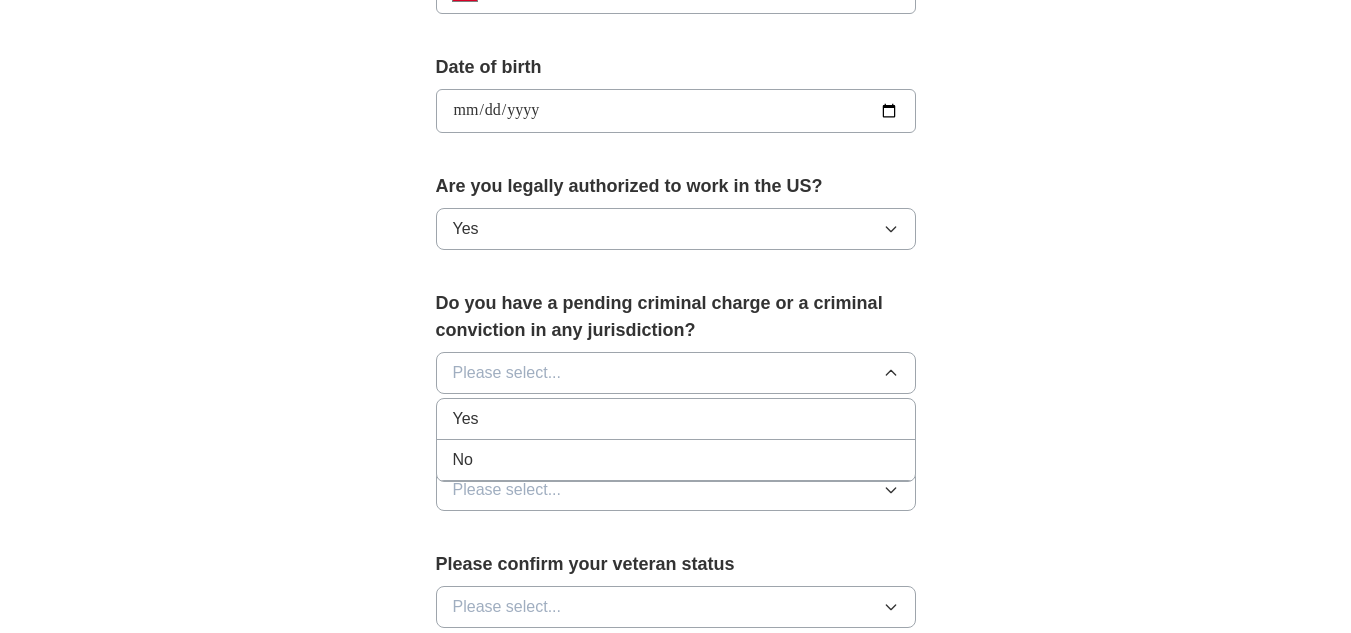 click on "No" at bounding box center (676, 460) 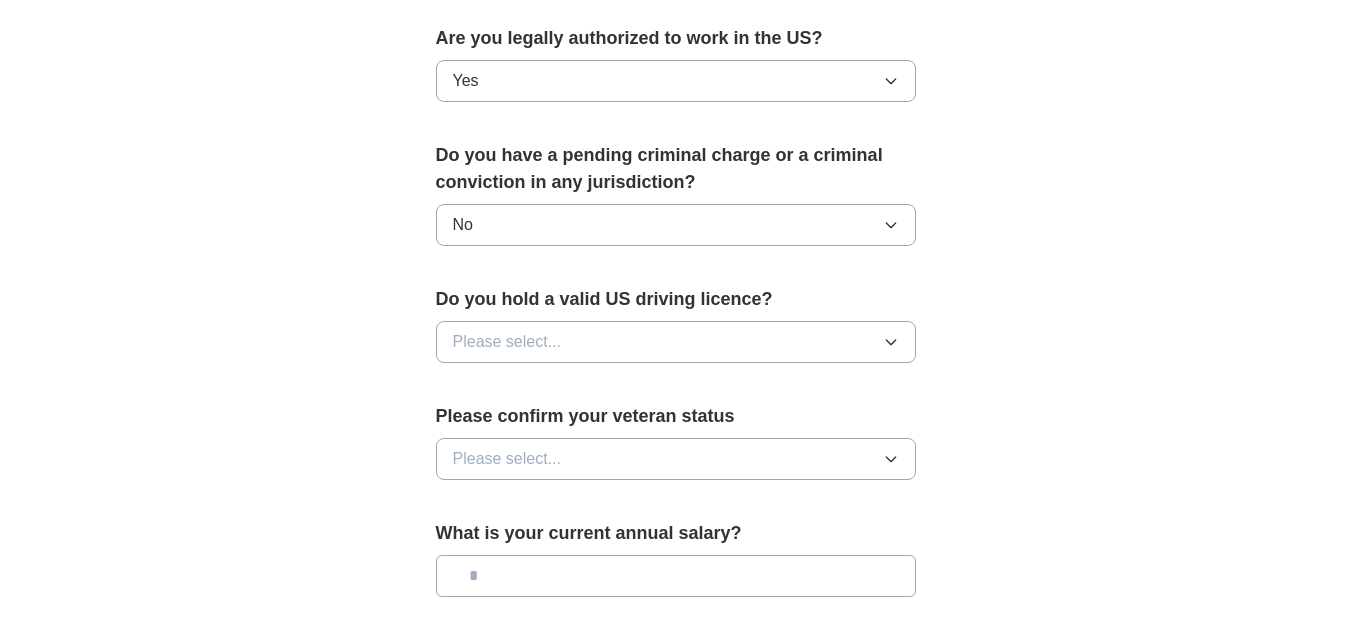 scroll, scrollTop: 1022, scrollLeft: 0, axis: vertical 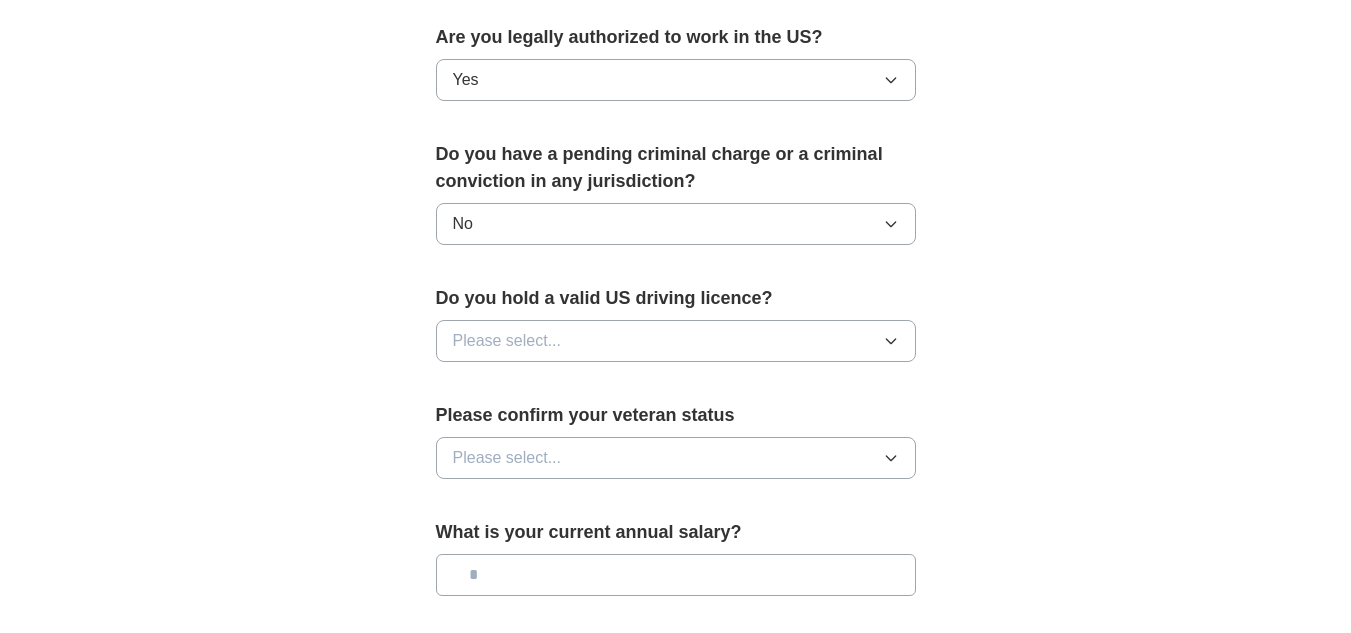 click on "Please select..." at bounding box center (676, 341) 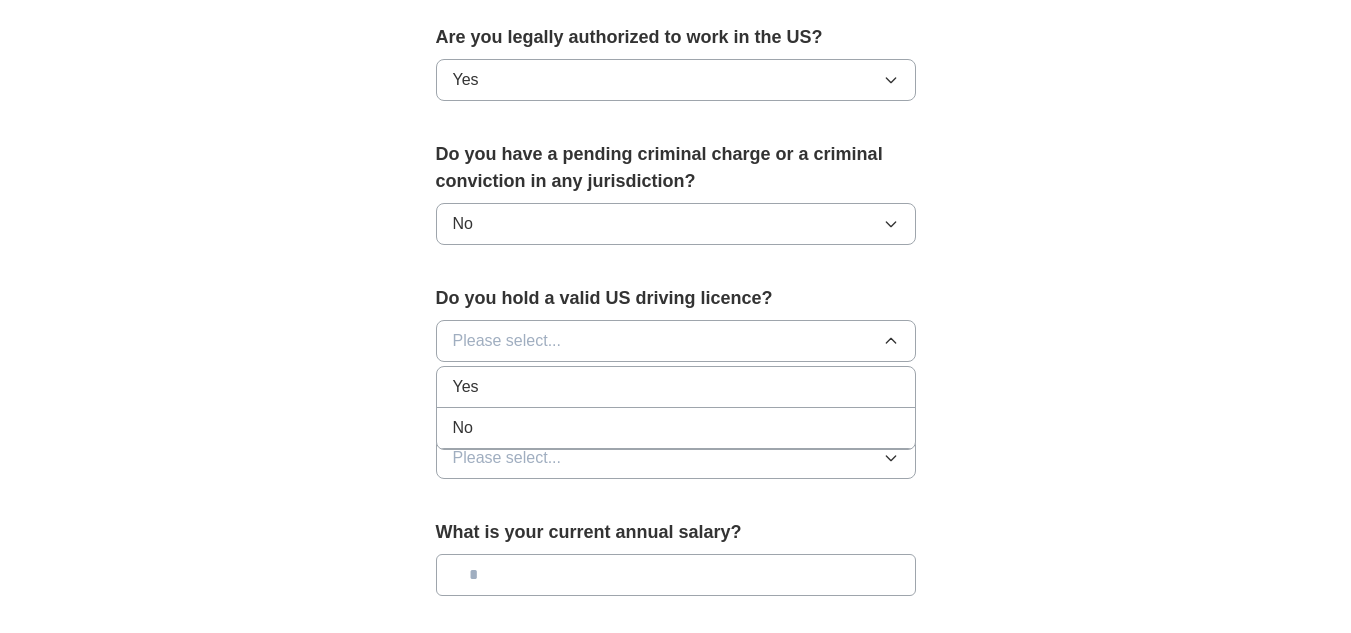 click on "Yes" at bounding box center (676, 387) 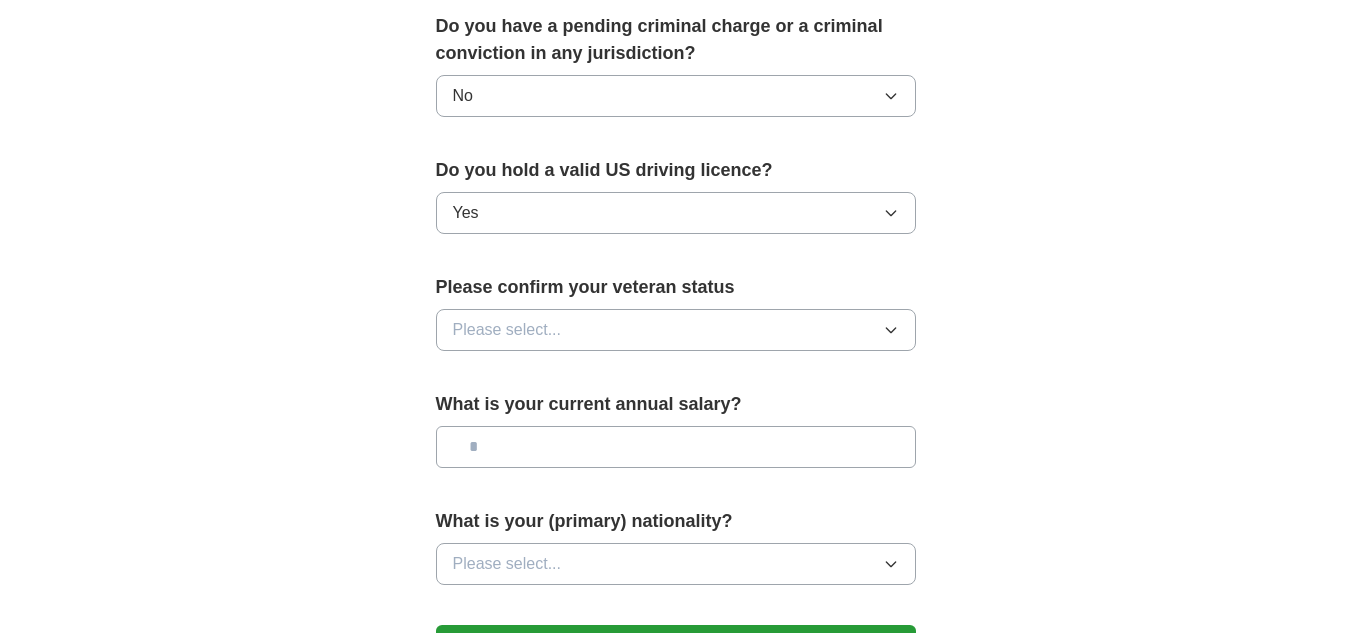 scroll, scrollTop: 1151, scrollLeft: 0, axis: vertical 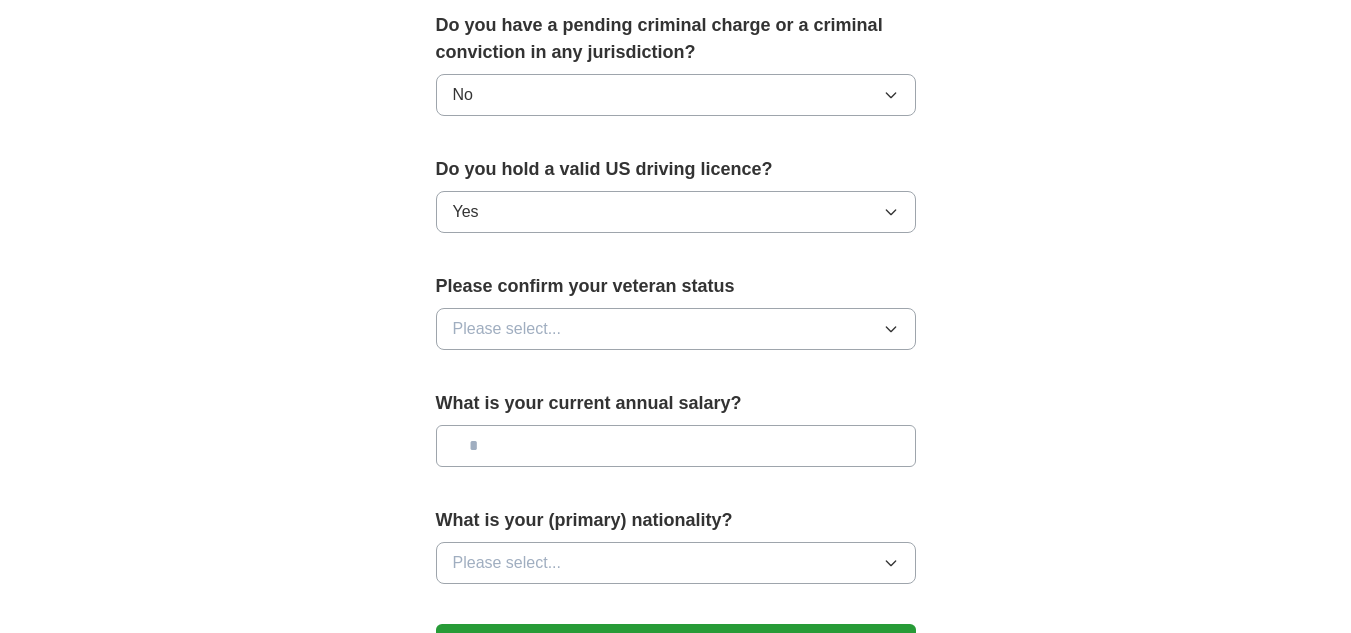 click on "Please select..." at bounding box center (507, 329) 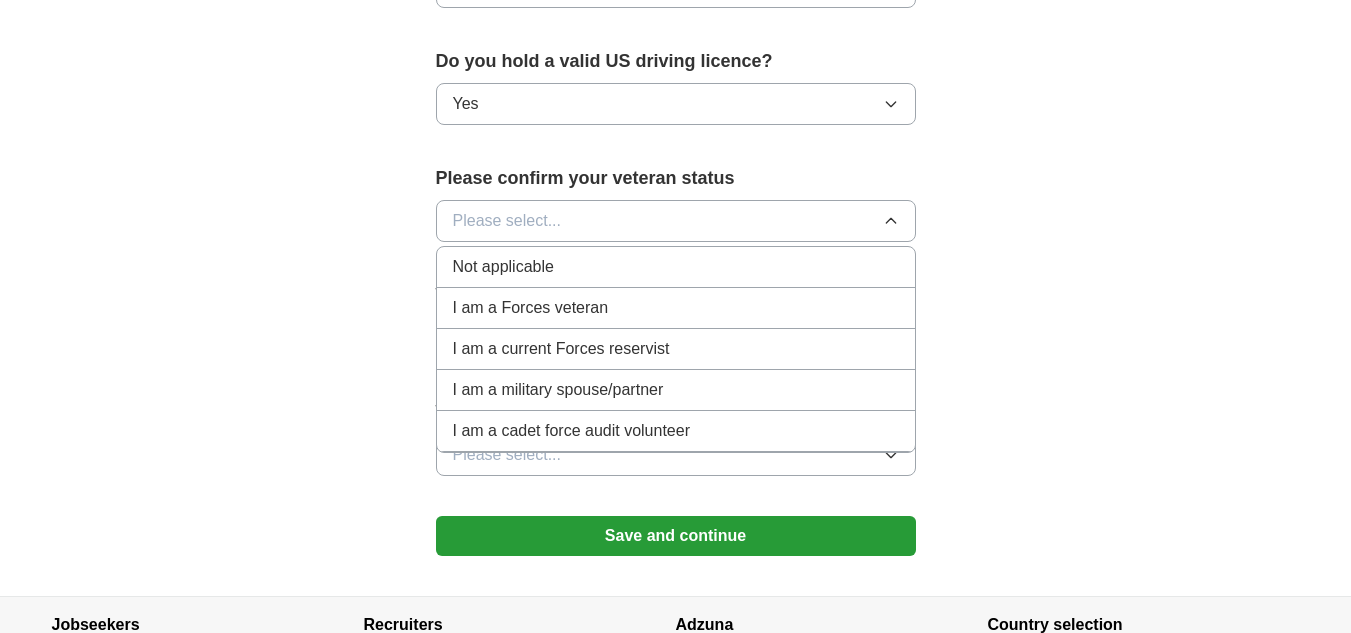 scroll, scrollTop: 1260, scrollLeft: 0, axis: vertical 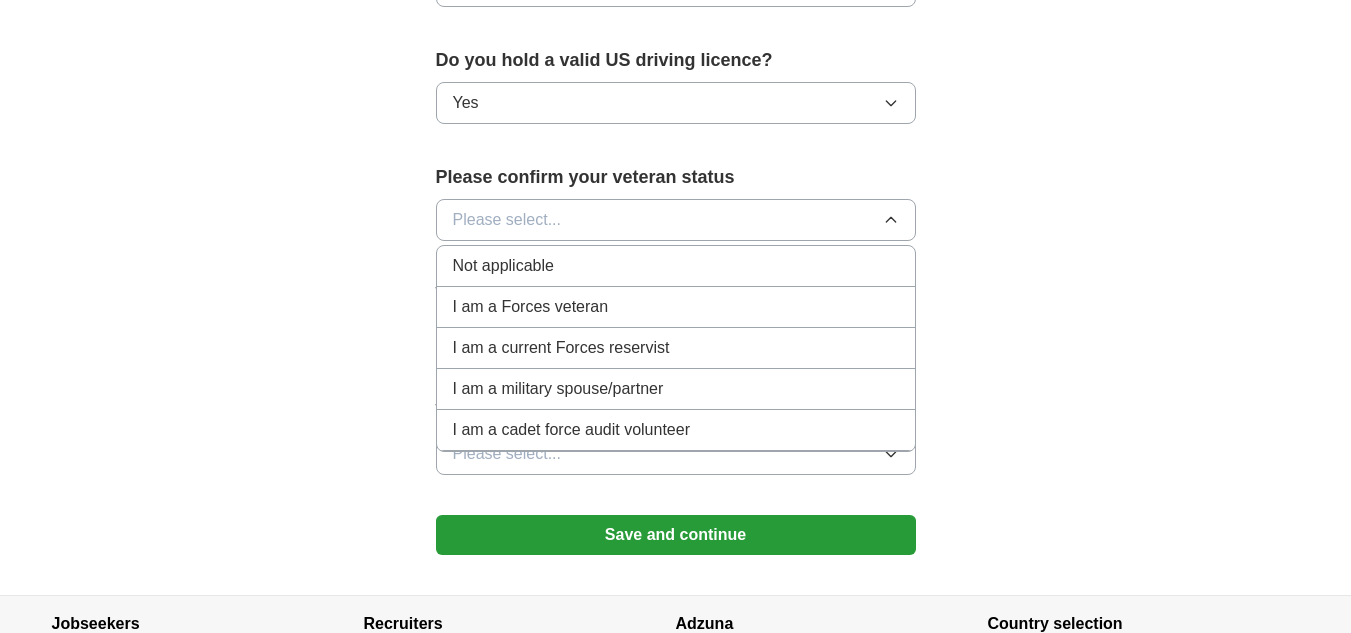 click on "Not applicable" at bounding box center (503, 266) 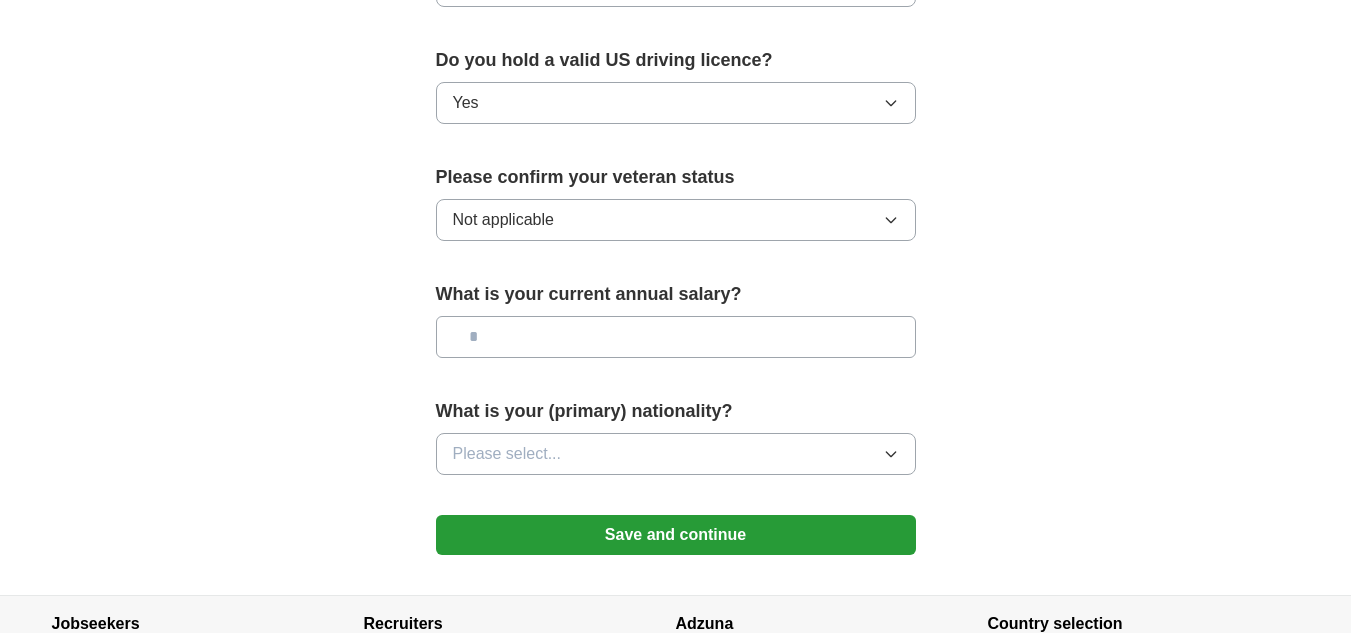click at bounding box center [676, 337] 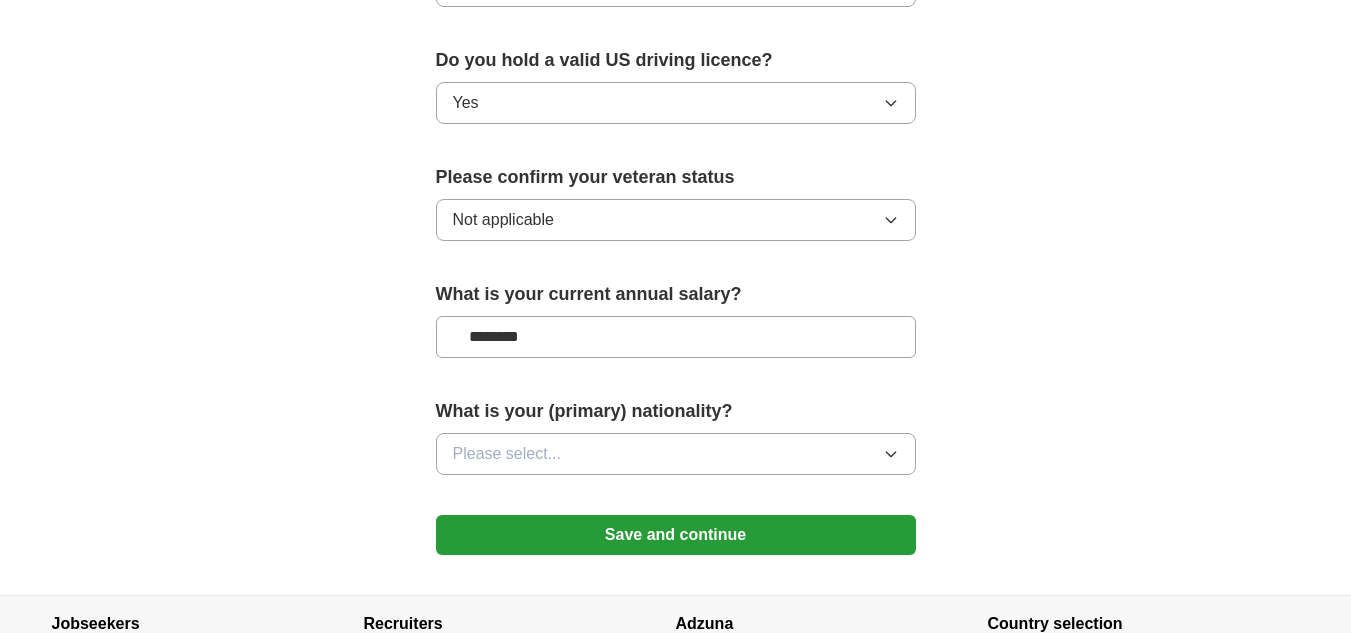 type on "********" 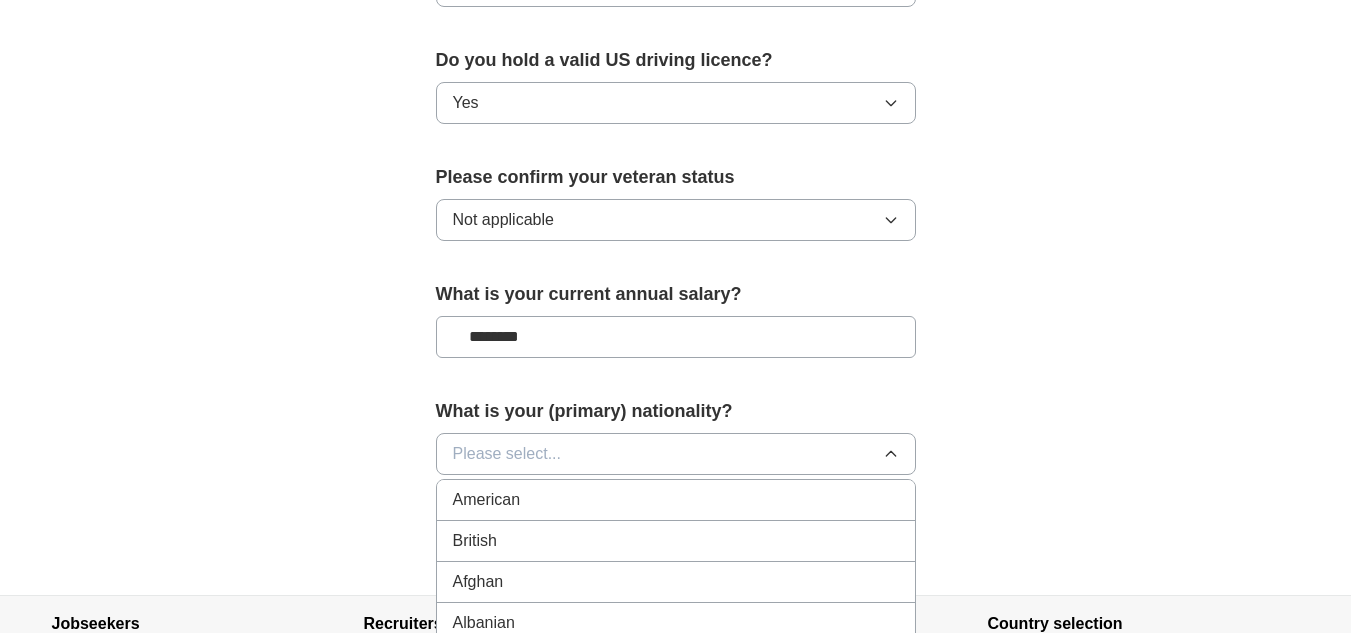 click on "American" at bounding box center (676, 500) 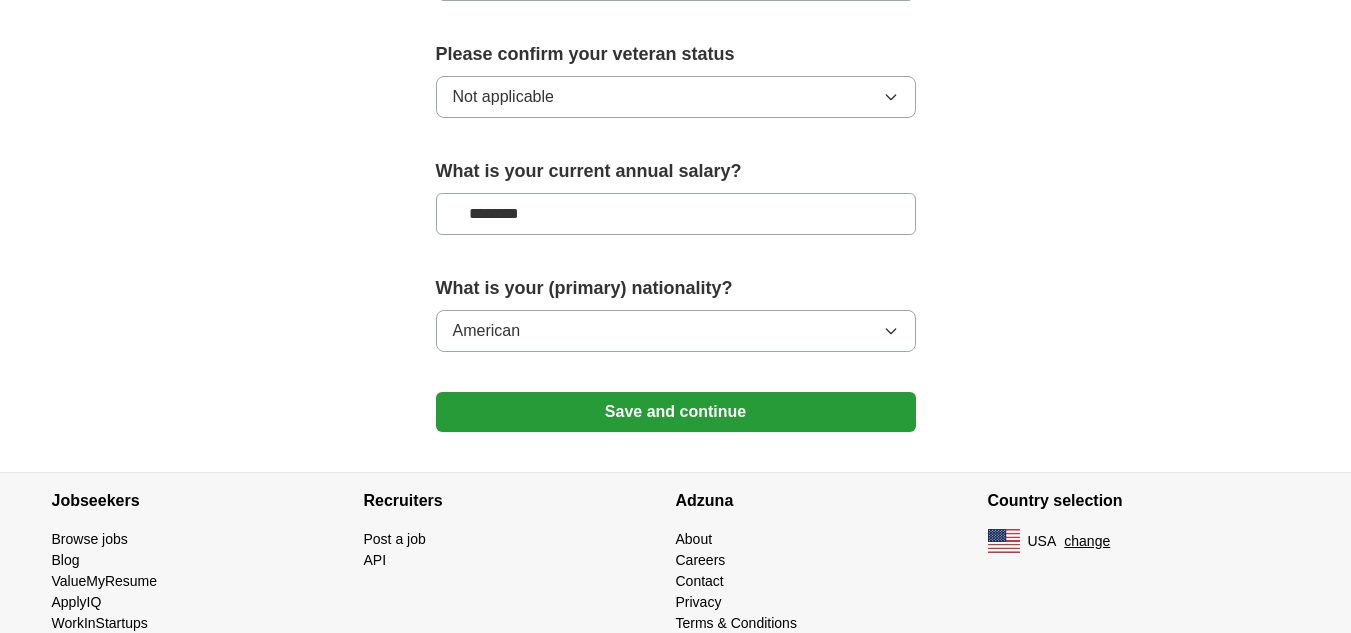 scroll, scrollTop: 1384, scrollLeft: 0, axis: vertical 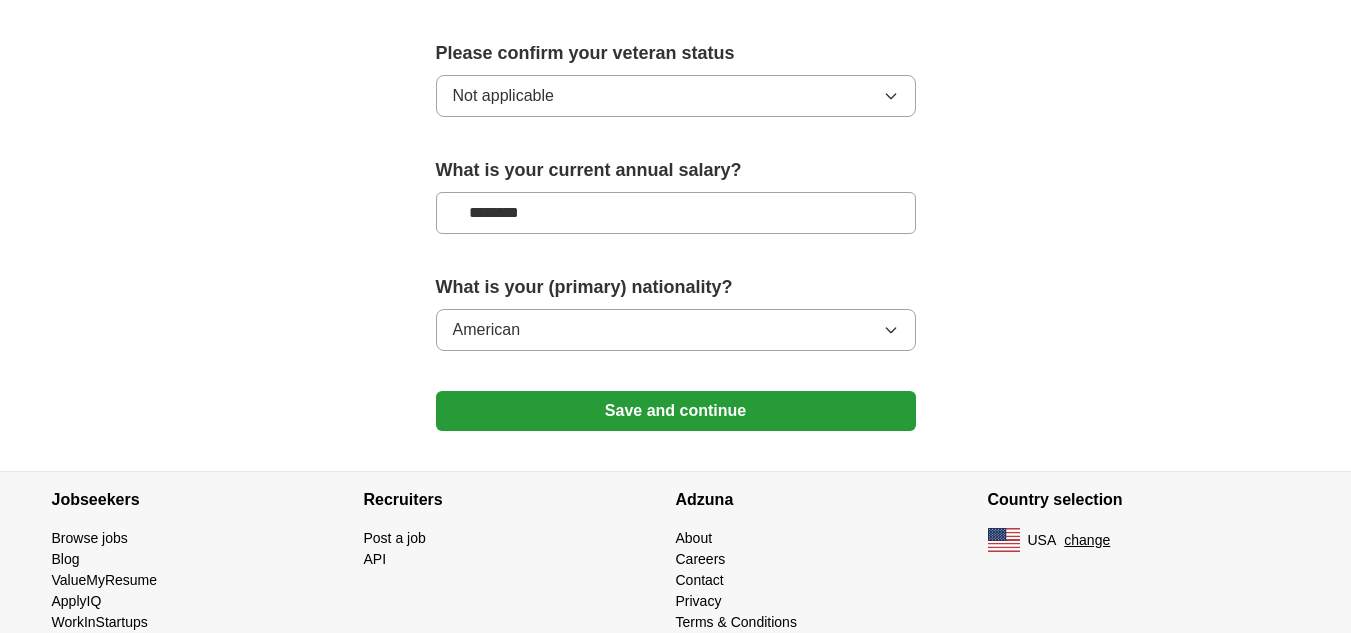 click on "Save and continue" at bounding box center (676, 411) 